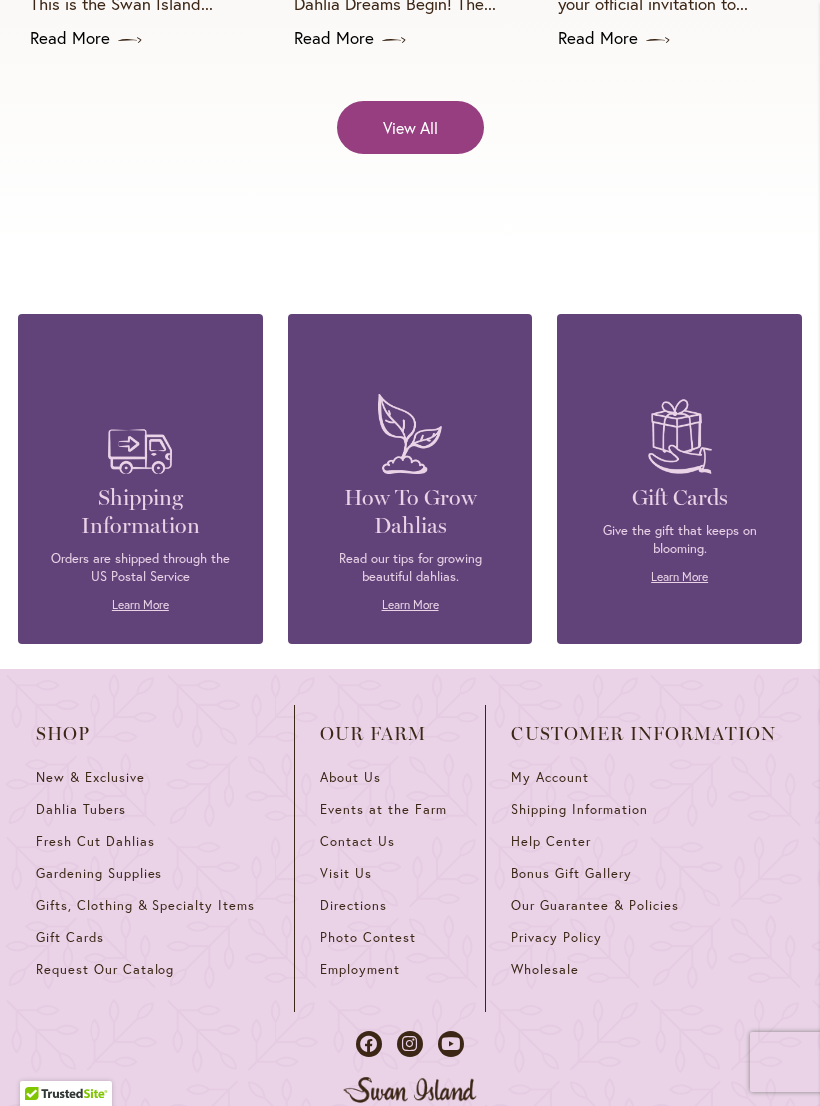scroll, scrollTop: 7727, scrollLeft: 0, axis: vertical 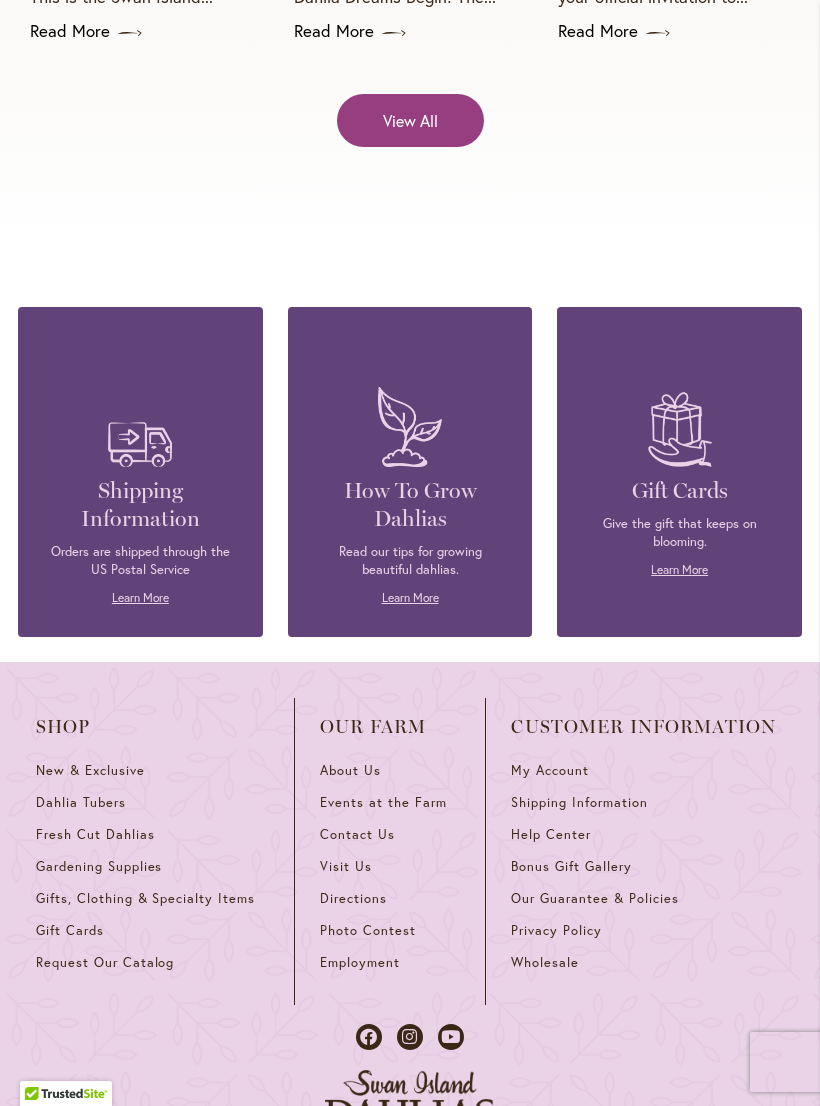 click on "Help Center" at bounding box center [551, 834] 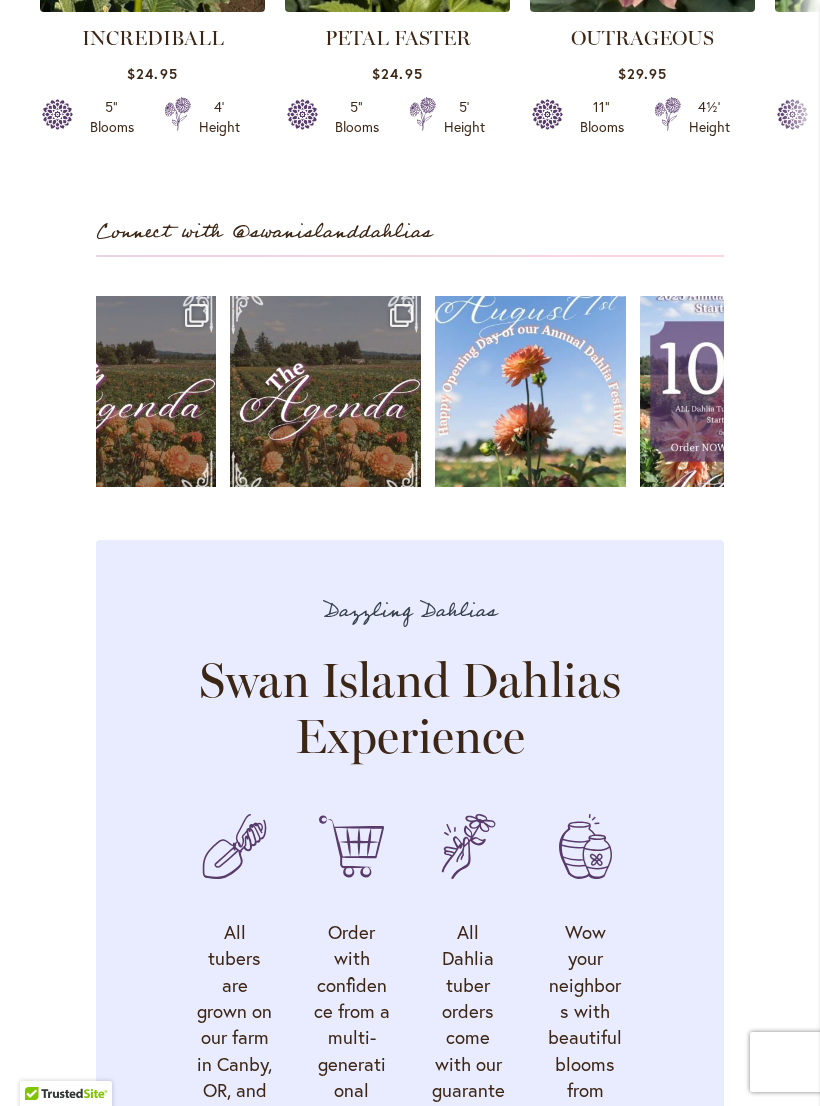 scroll, scrollTop: 4880, scrollLeft: 0, axis: vertical 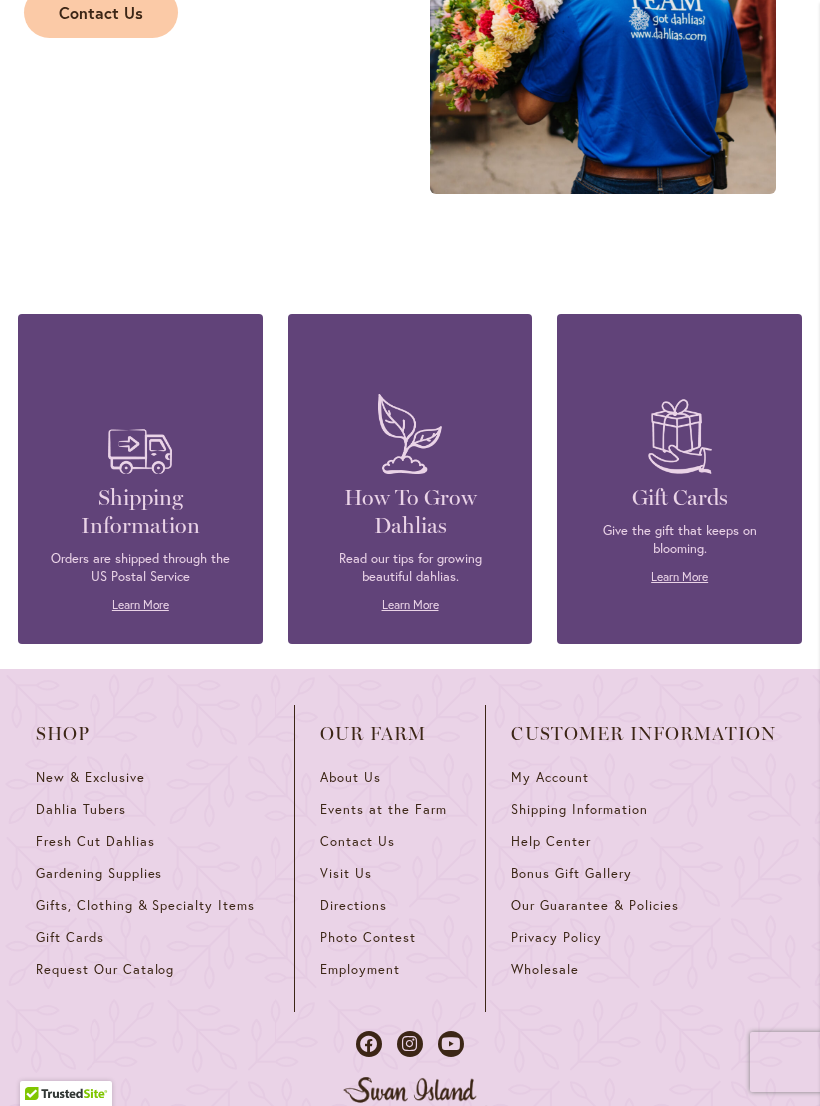 click on "My Account" at bounding box center (550, 777) 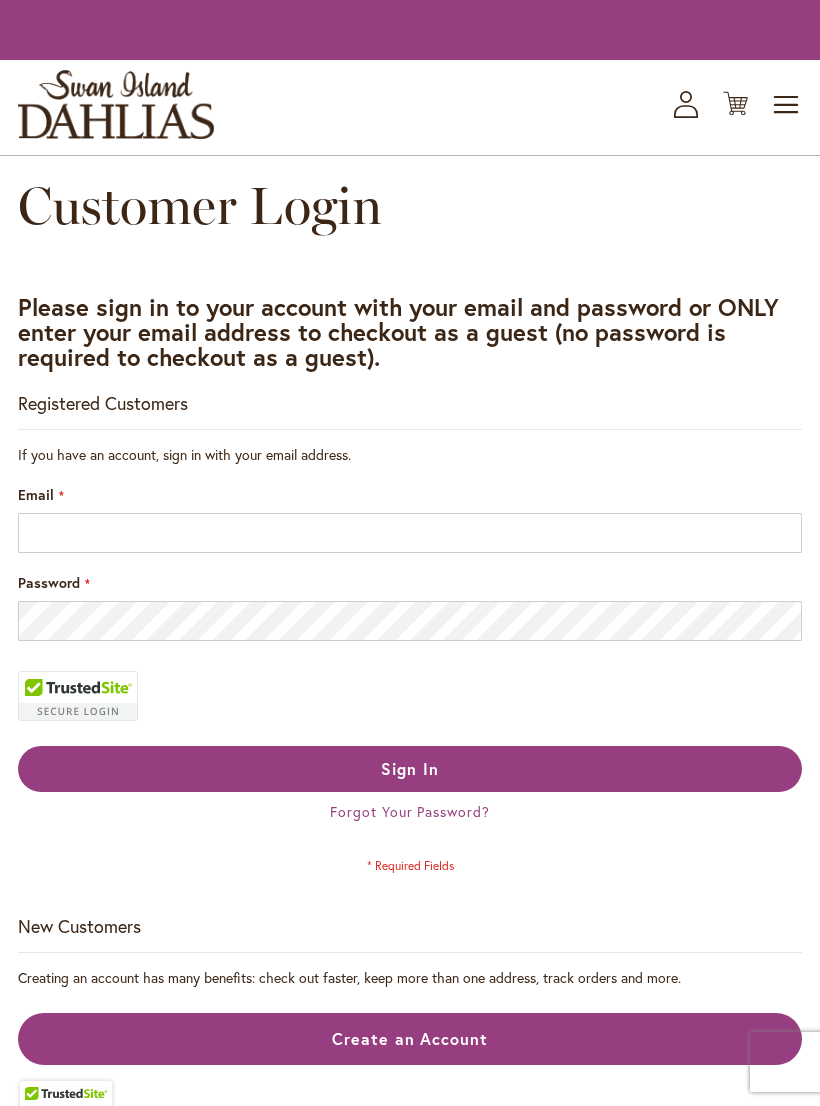 scroll, scrollTop: 0, scrollLeft: 0, axis: both 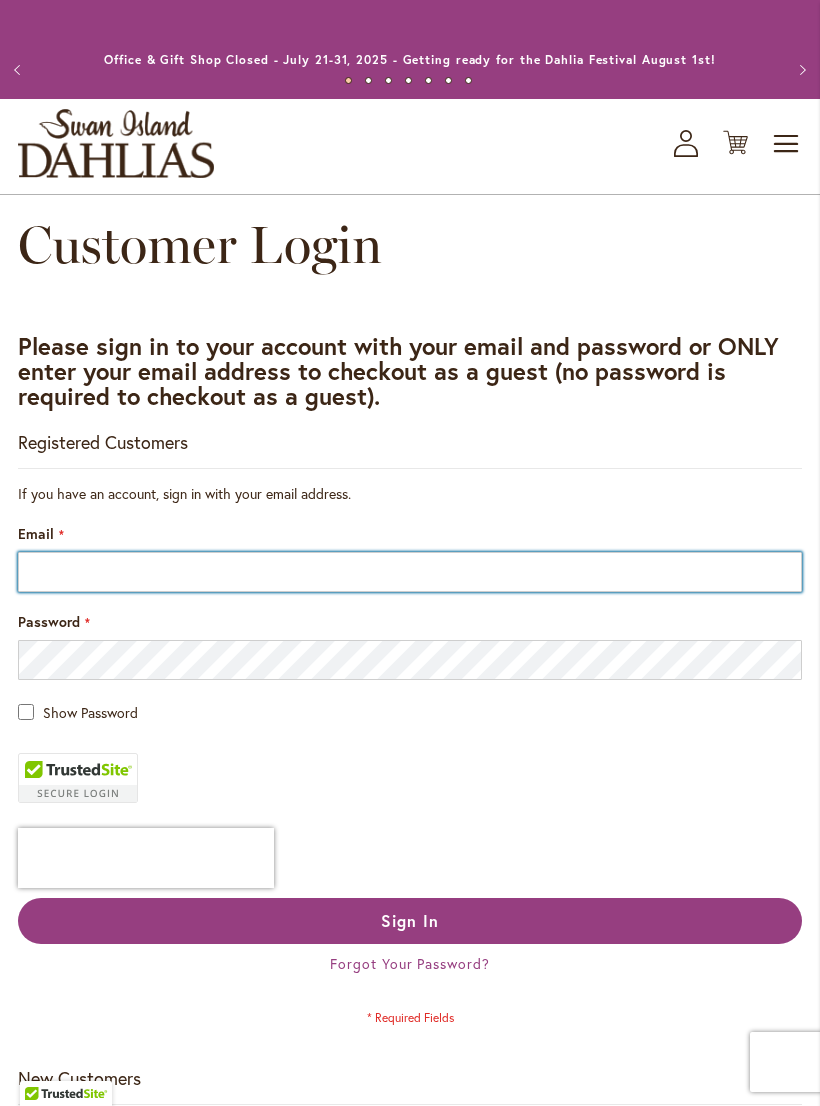 click on "Email" at bounding box center [410, 572] 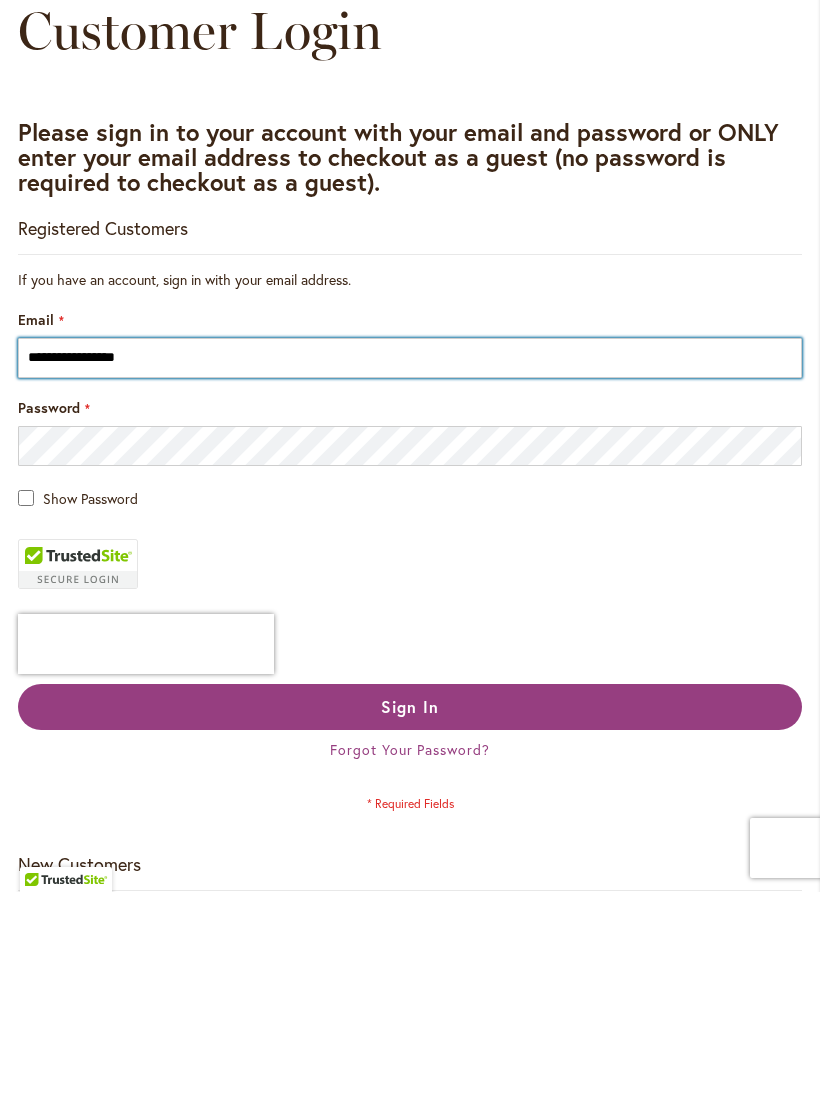 type on "**********" 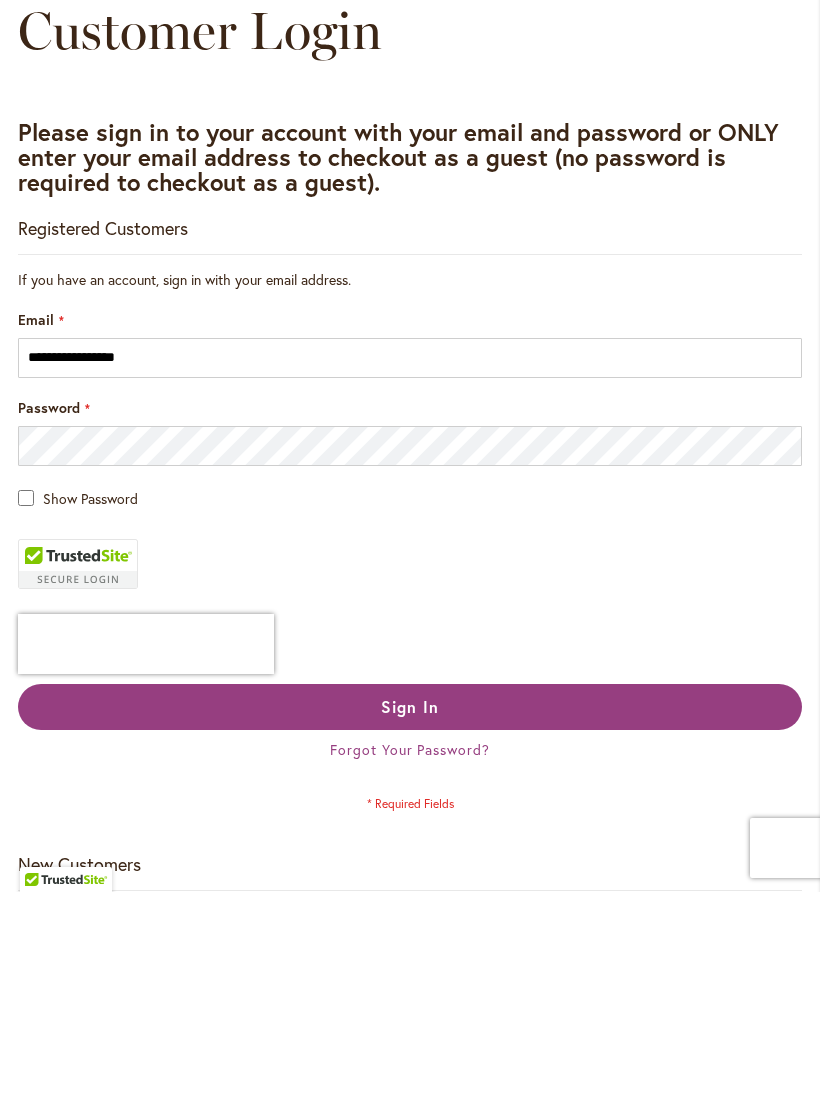 click on "Forgot Your Password?" at bounding box center (410, 963) 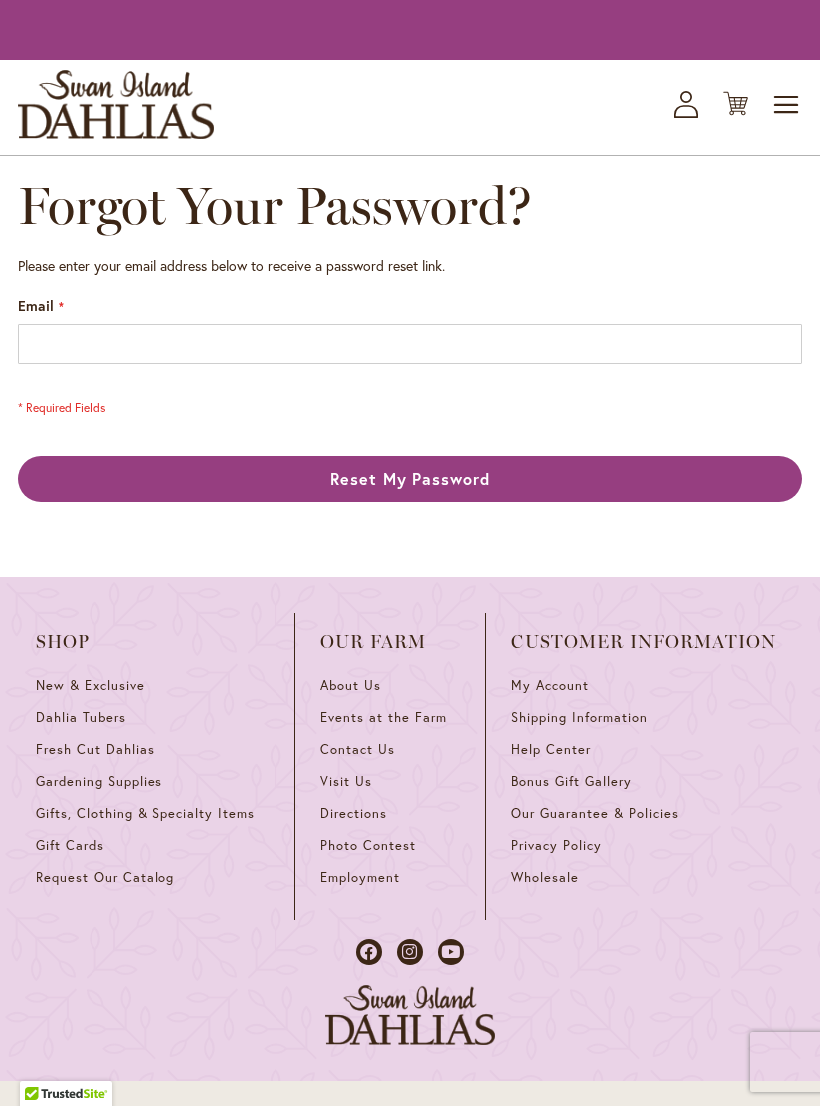 scroll, scrollTop: 0, scrollLeft: 0, axis: both 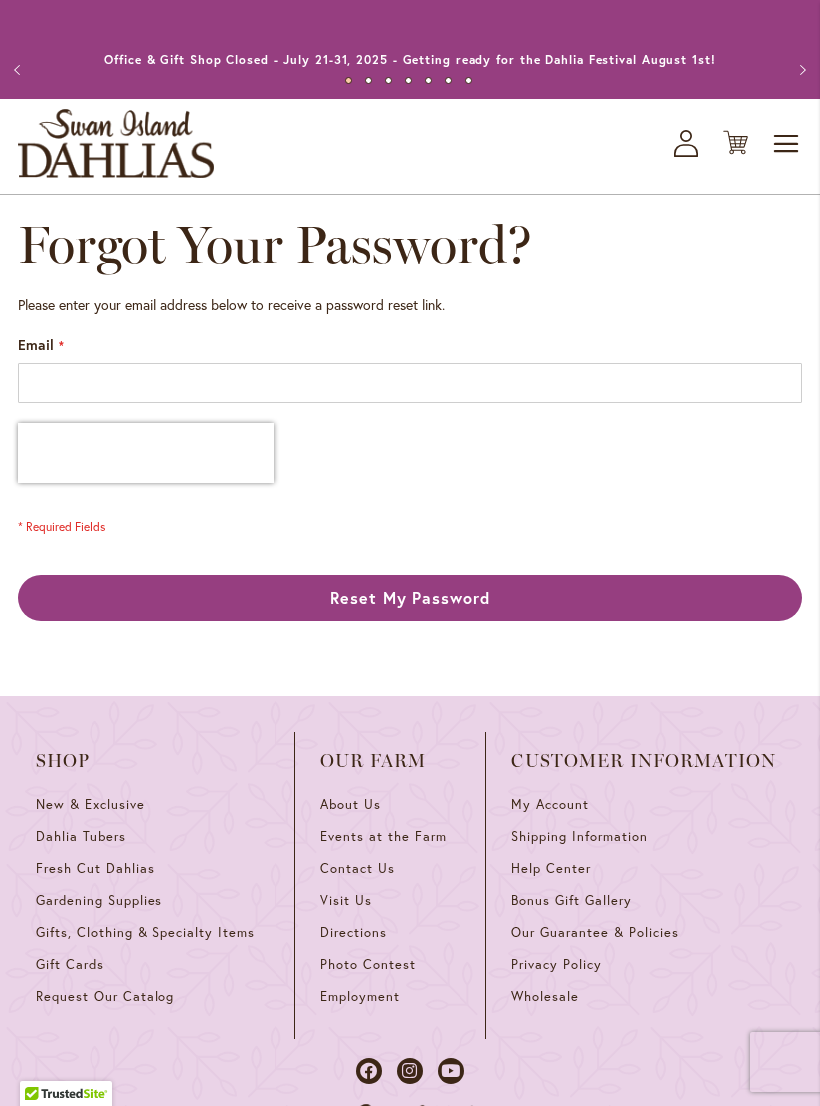 click on "Reset My Password" at bounding box center [410, 598] 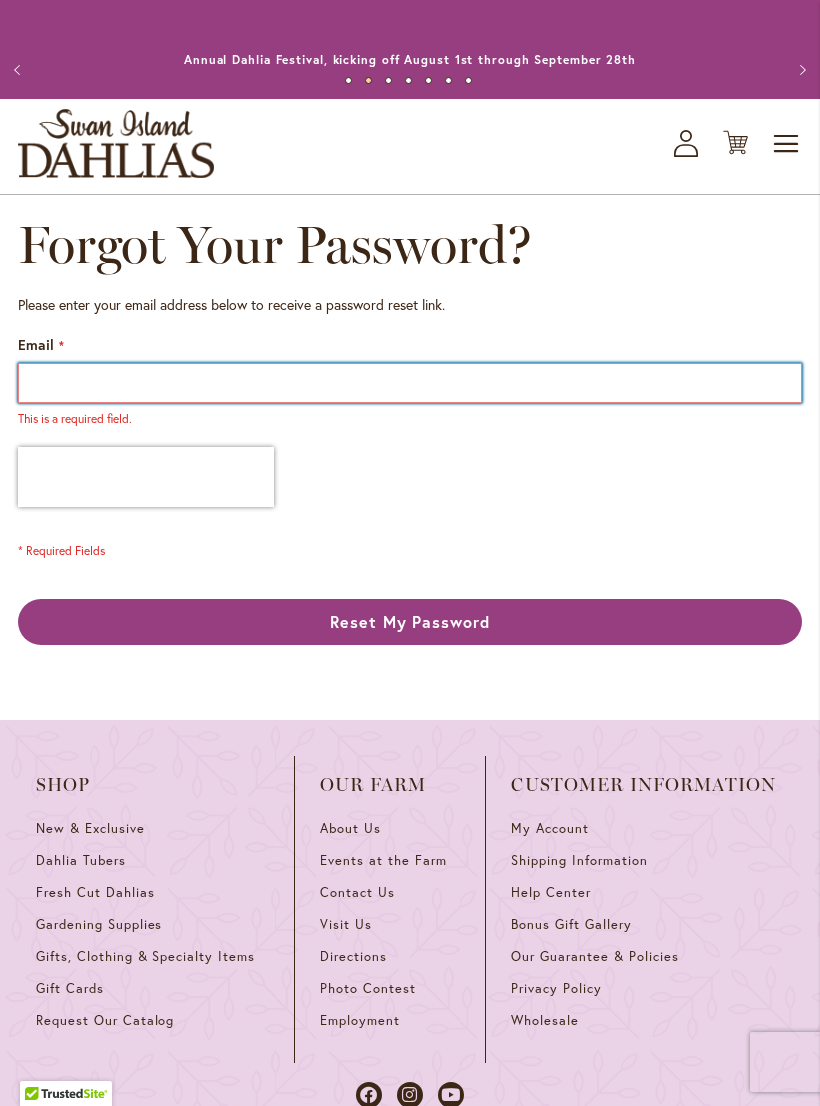 click on "Email" at bounding box center [410, 383] 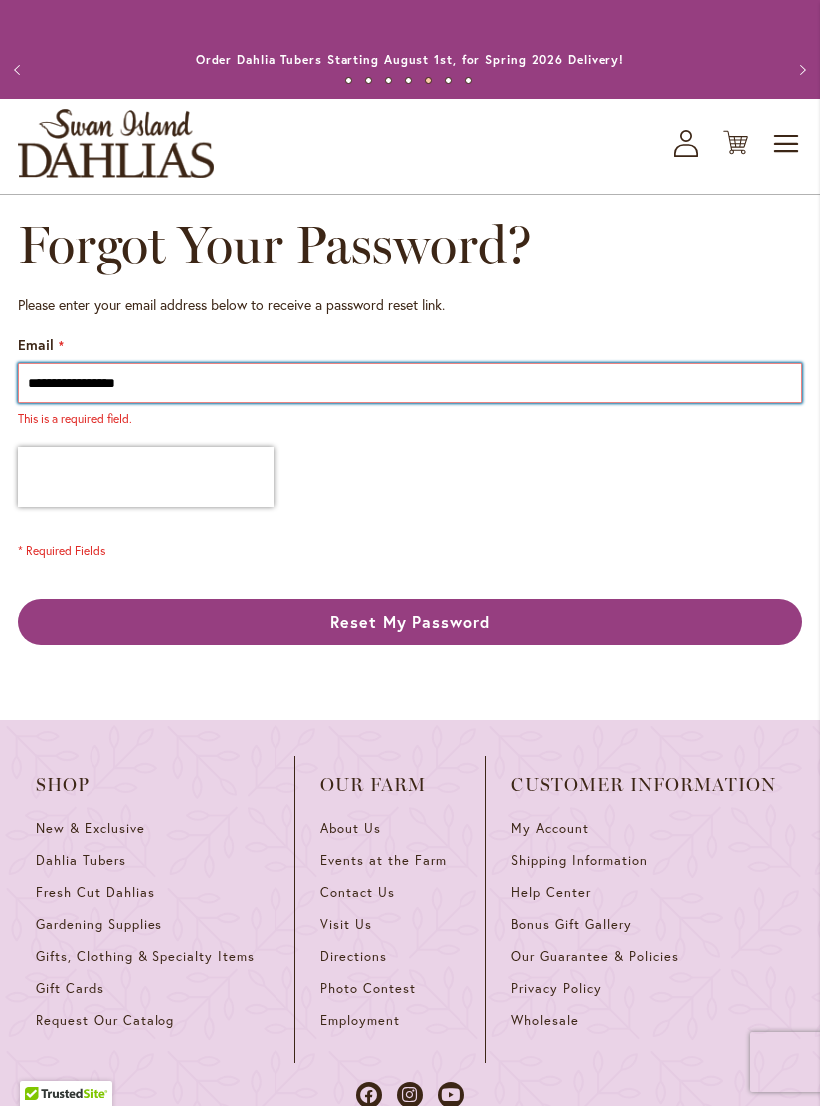 type on "**********" 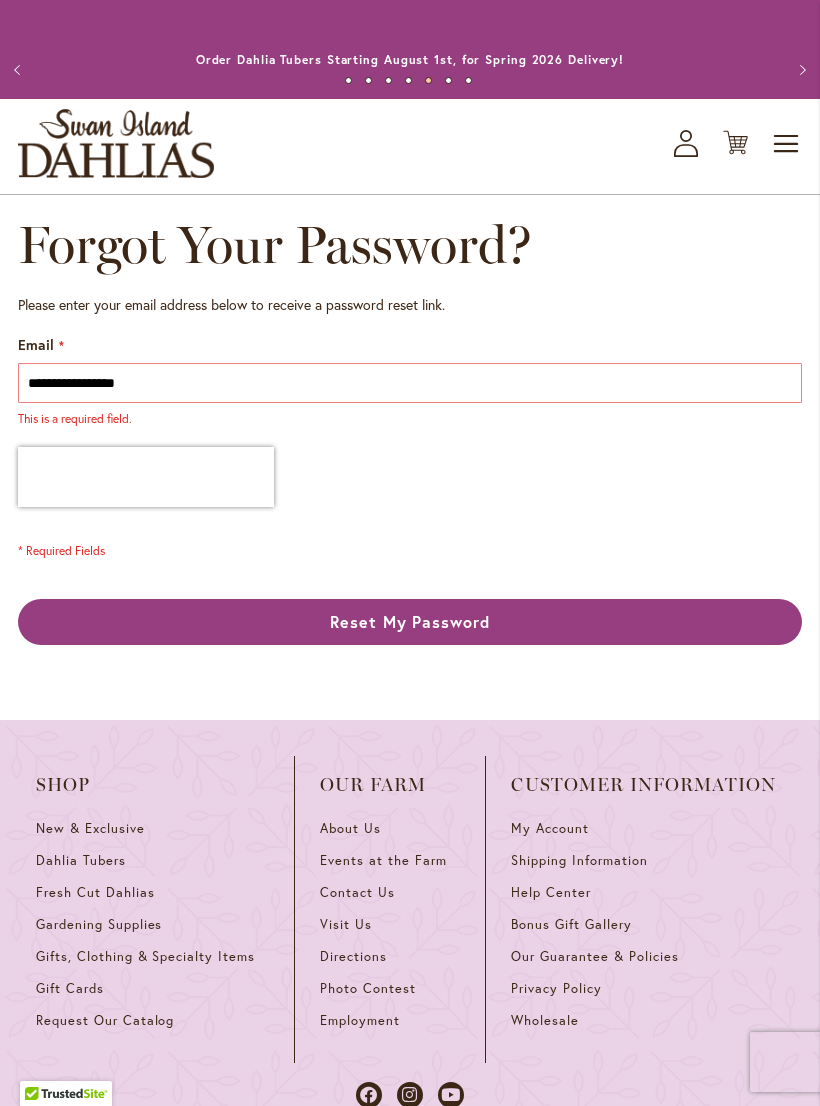 click on "Reset My Password" at bounding box center (410, 622) 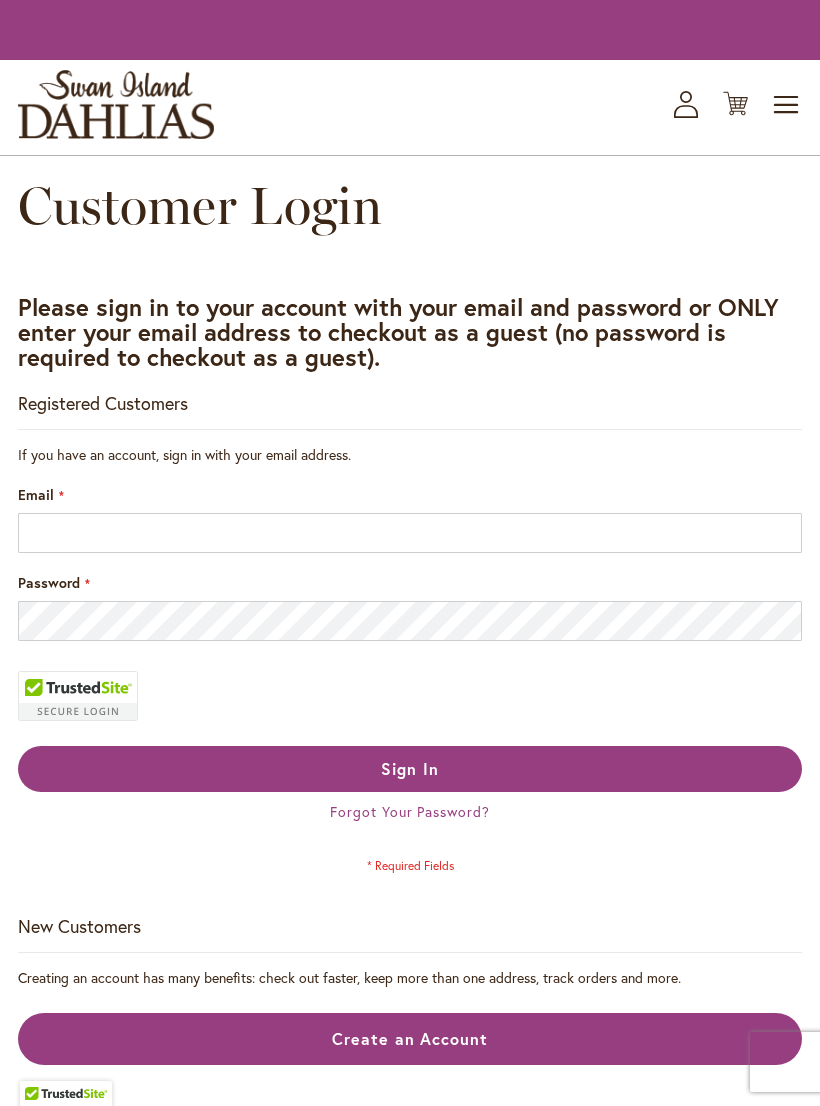 scroll, scrollTop: 0, scrollLeft: 0, axis: both 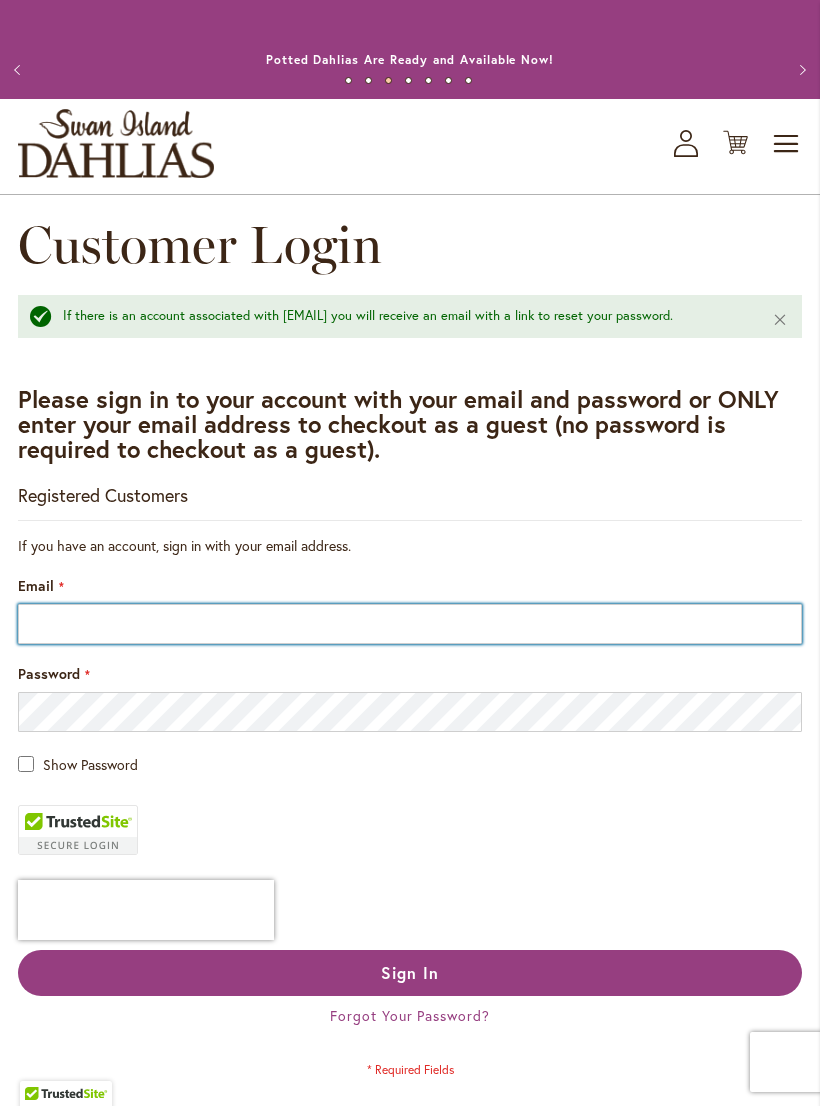 click on "Email" at bounding box center [410, 624] 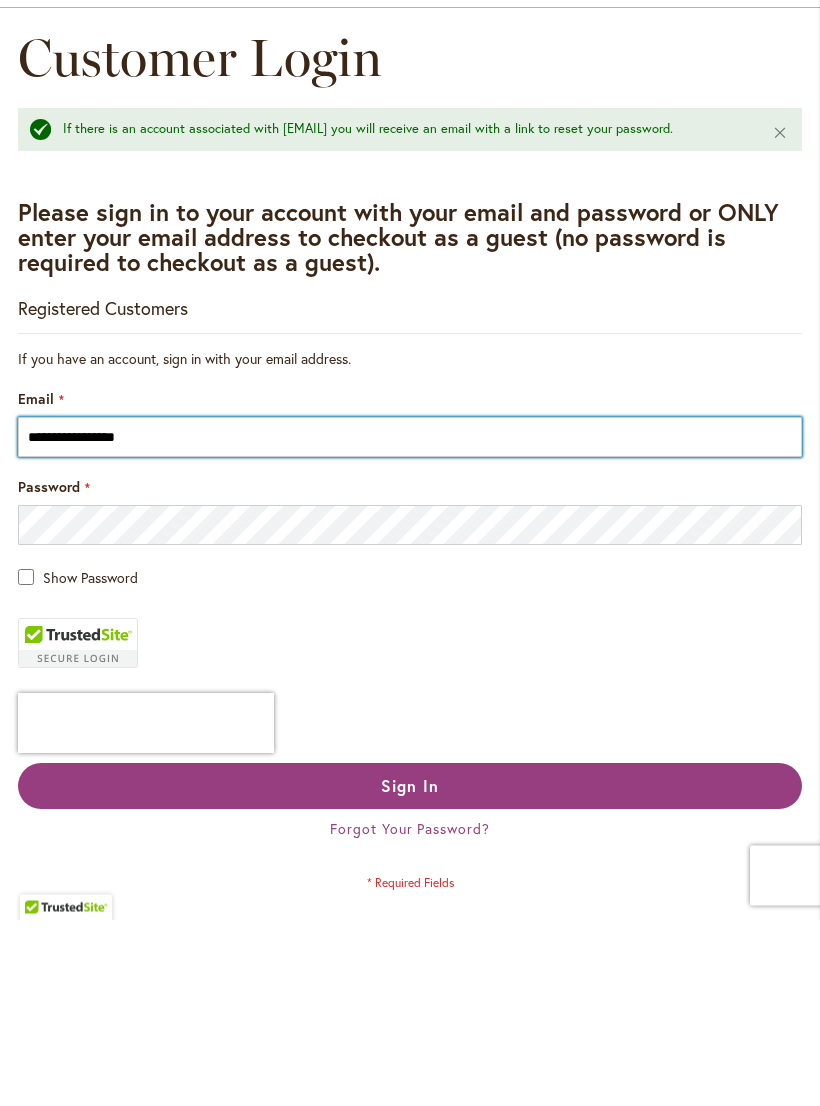 type on "**********" 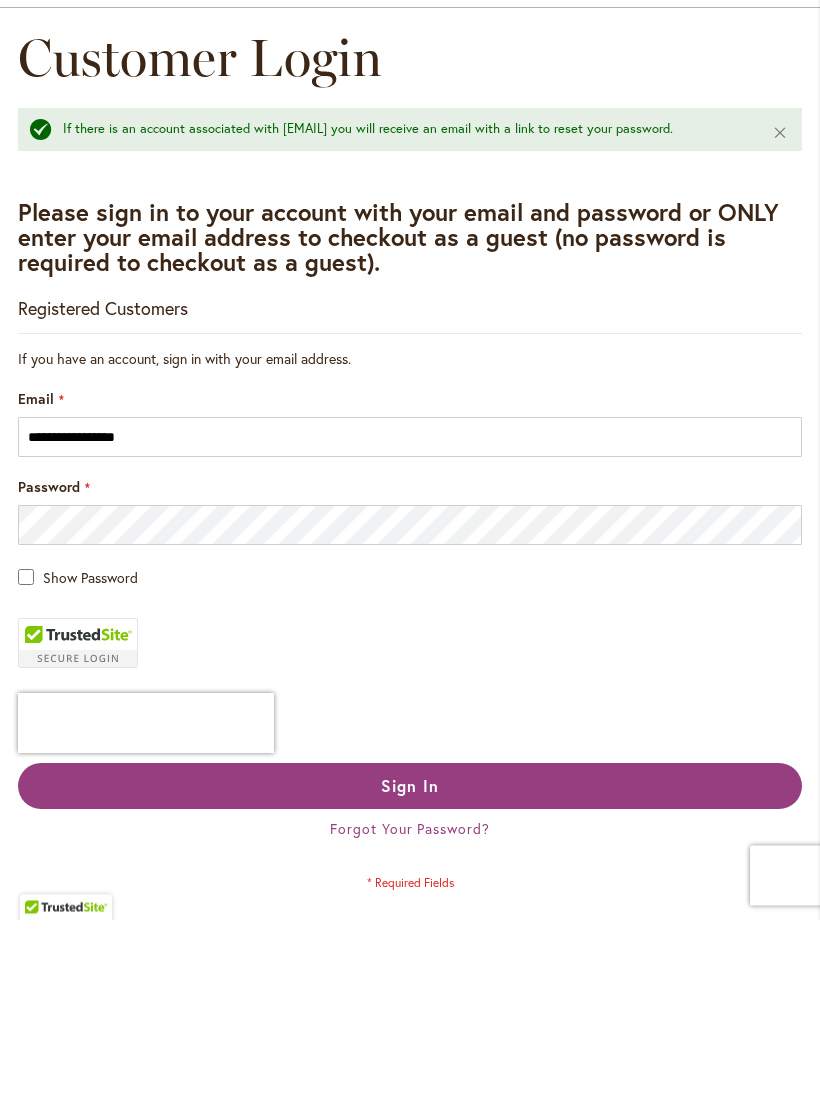 scroll, scrollTop: 187, scrollLeft: 0, axis: vertical 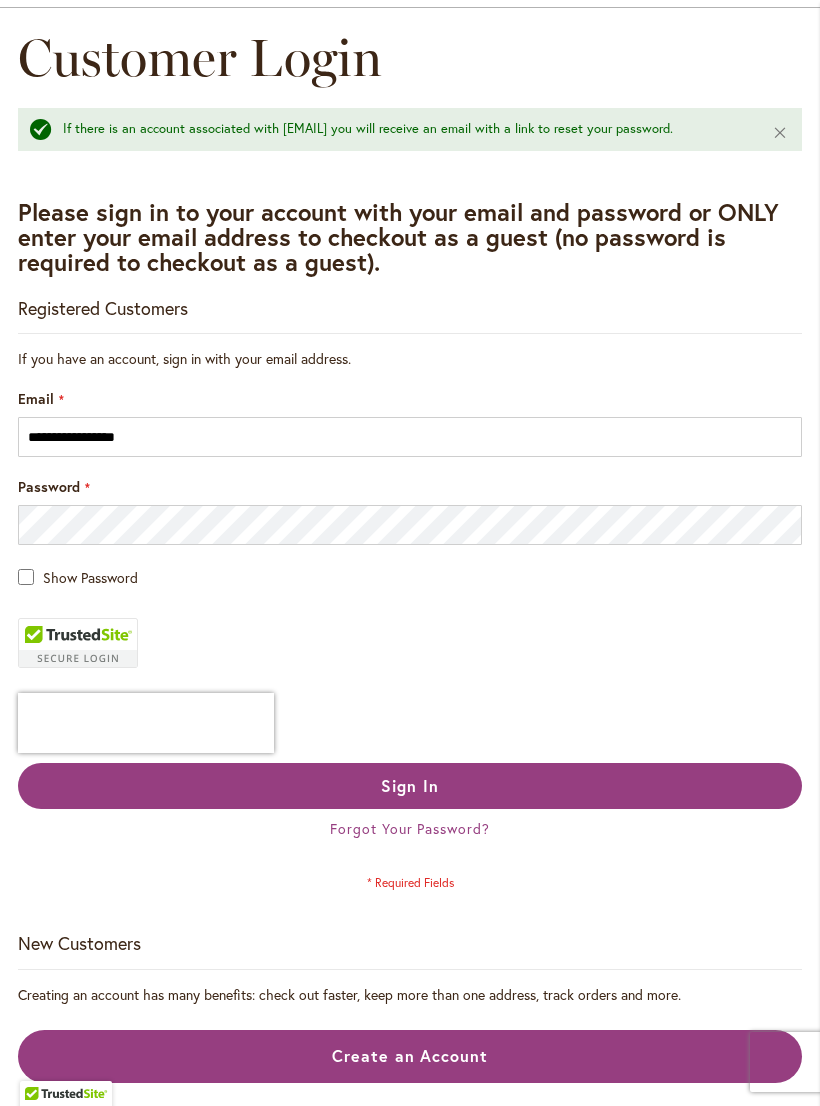 click on "Sign In" at bounding box center [410, 786] 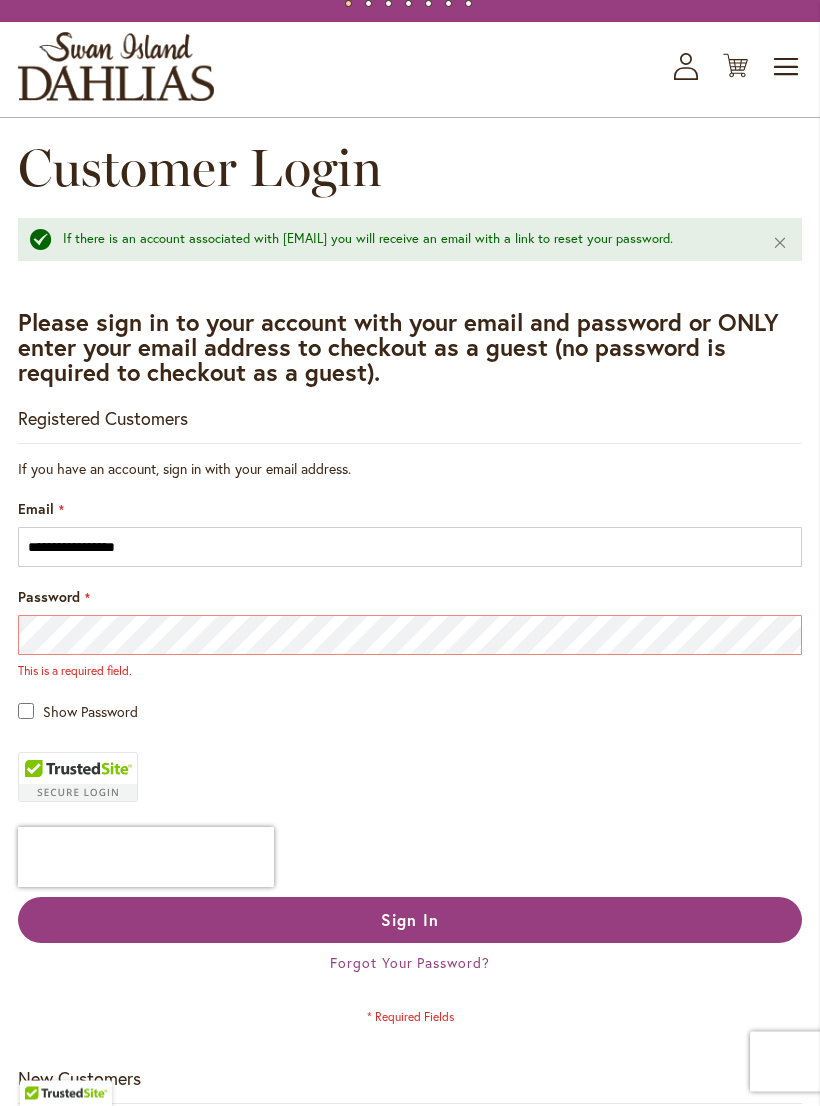 scroll, scrollTop: 0, scrollLeft: 0, axis: both 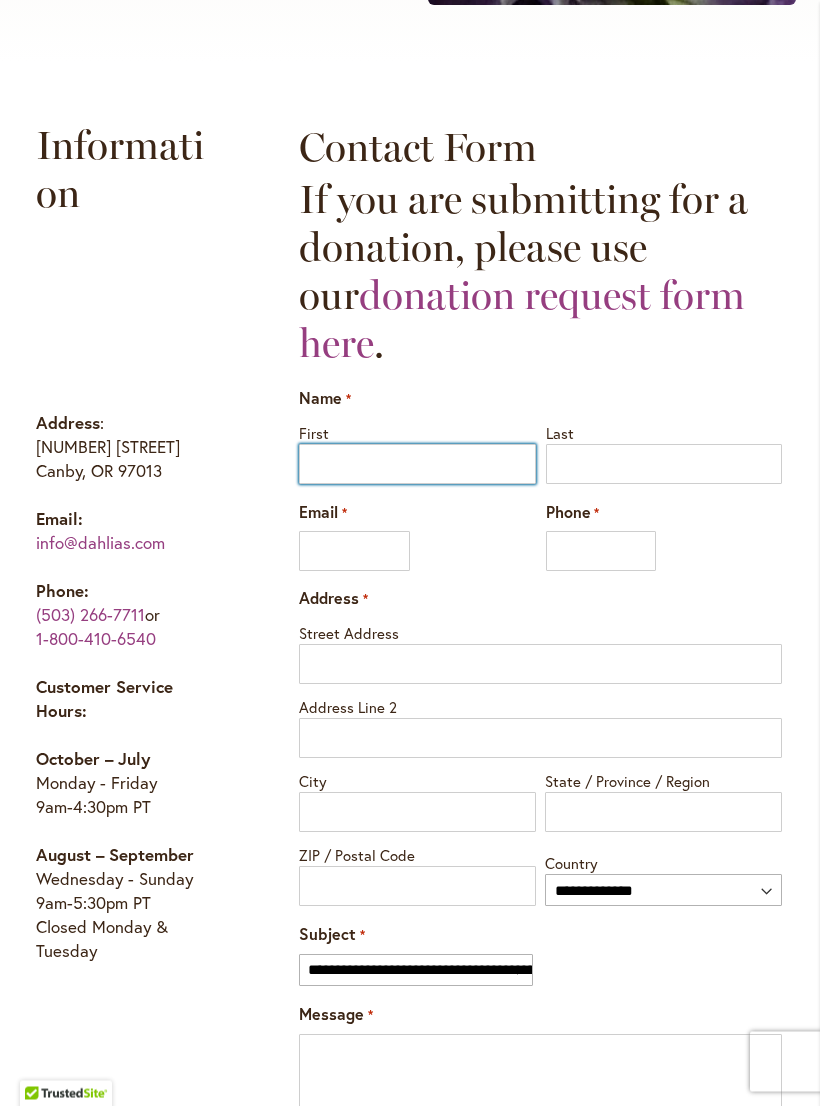 click on "First" at bounding box center (417, 465) 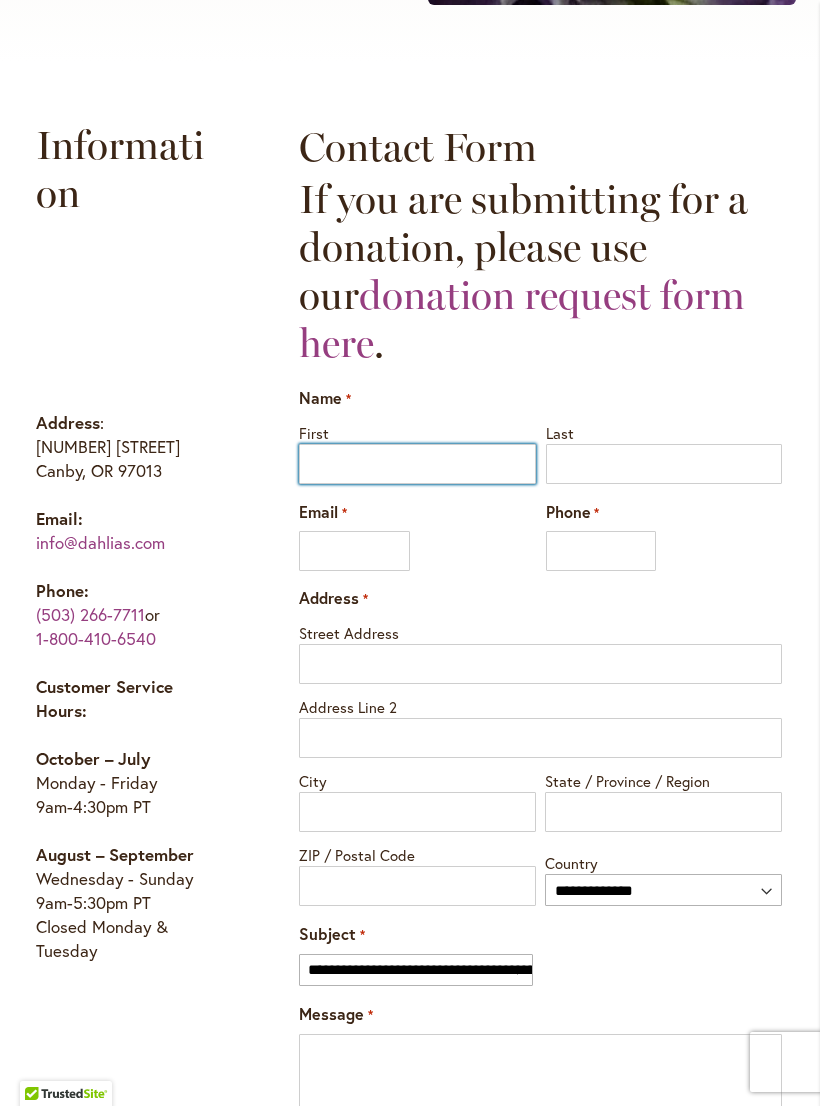 scroll, scrollTop: 847, scrollLeft: 0, axis: vertical 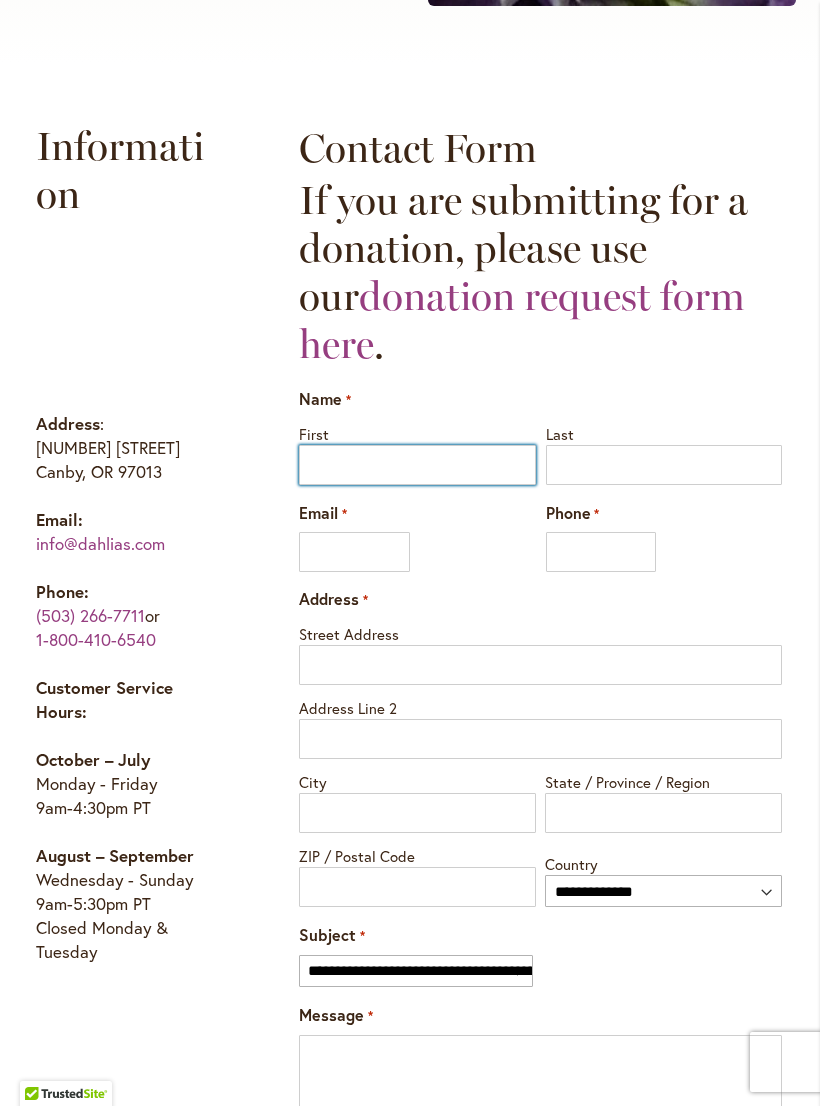 type on "******" 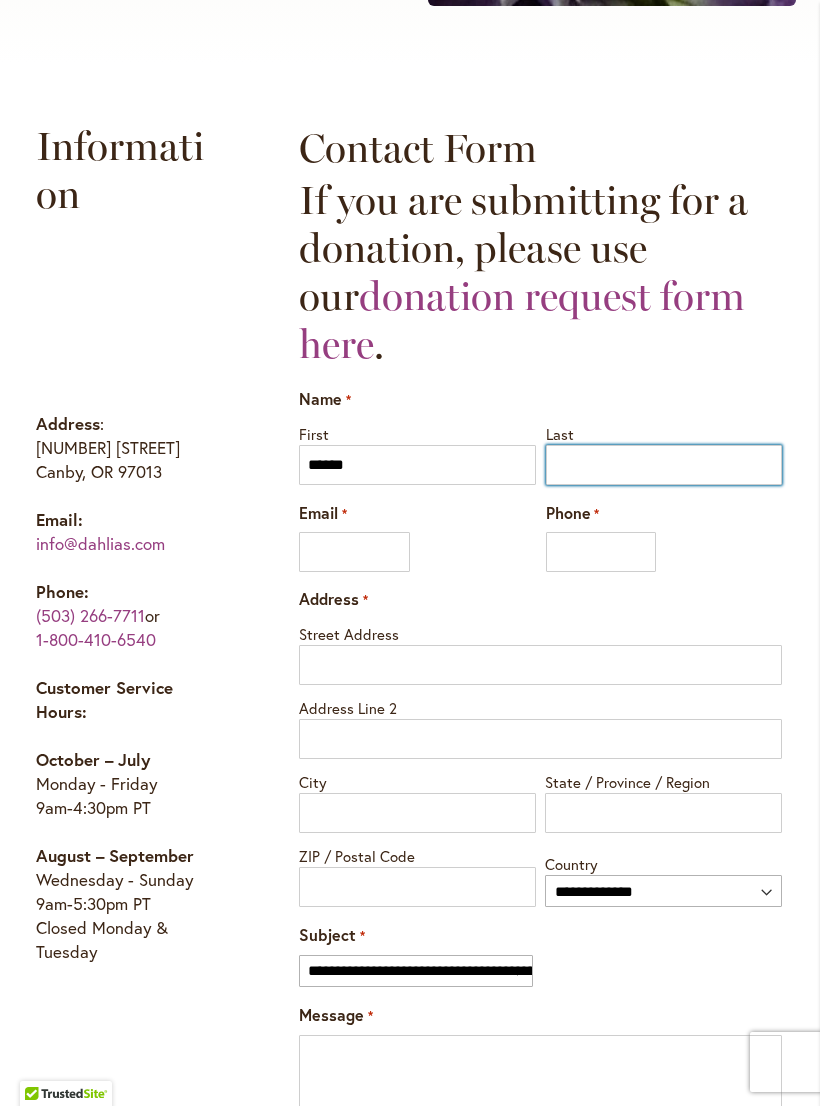 type on "*******" 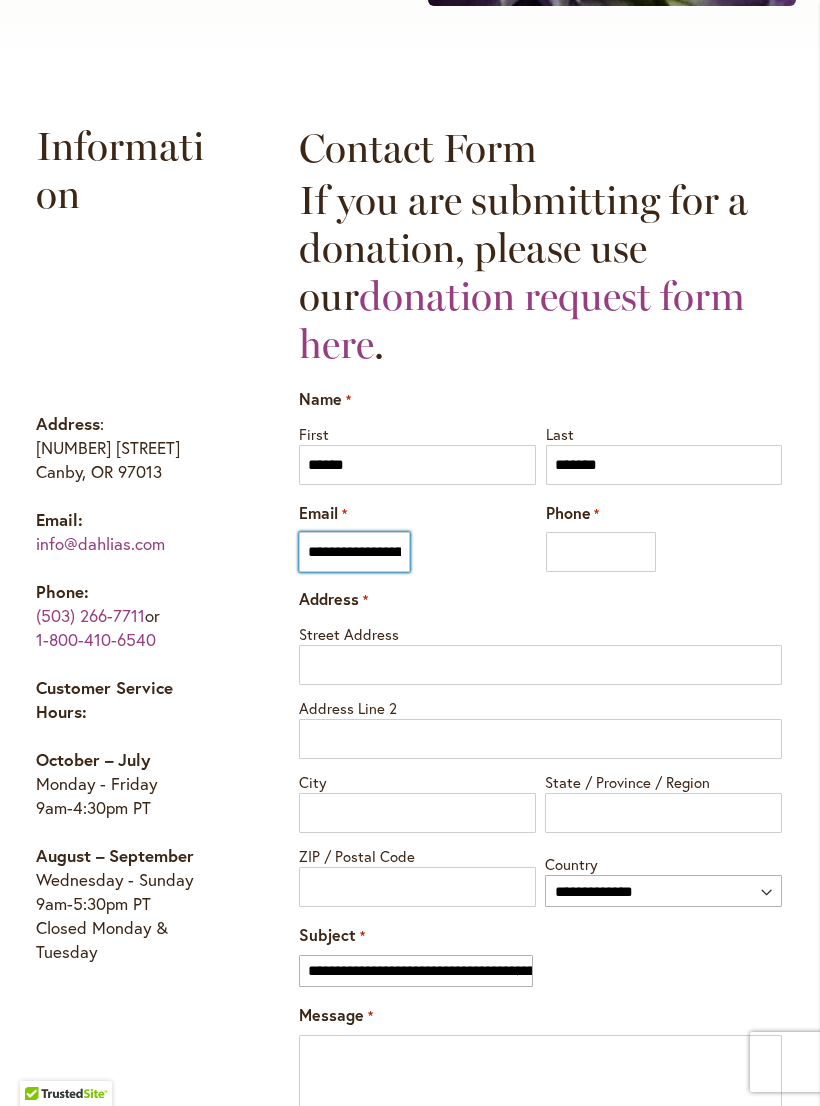 type on "**********" 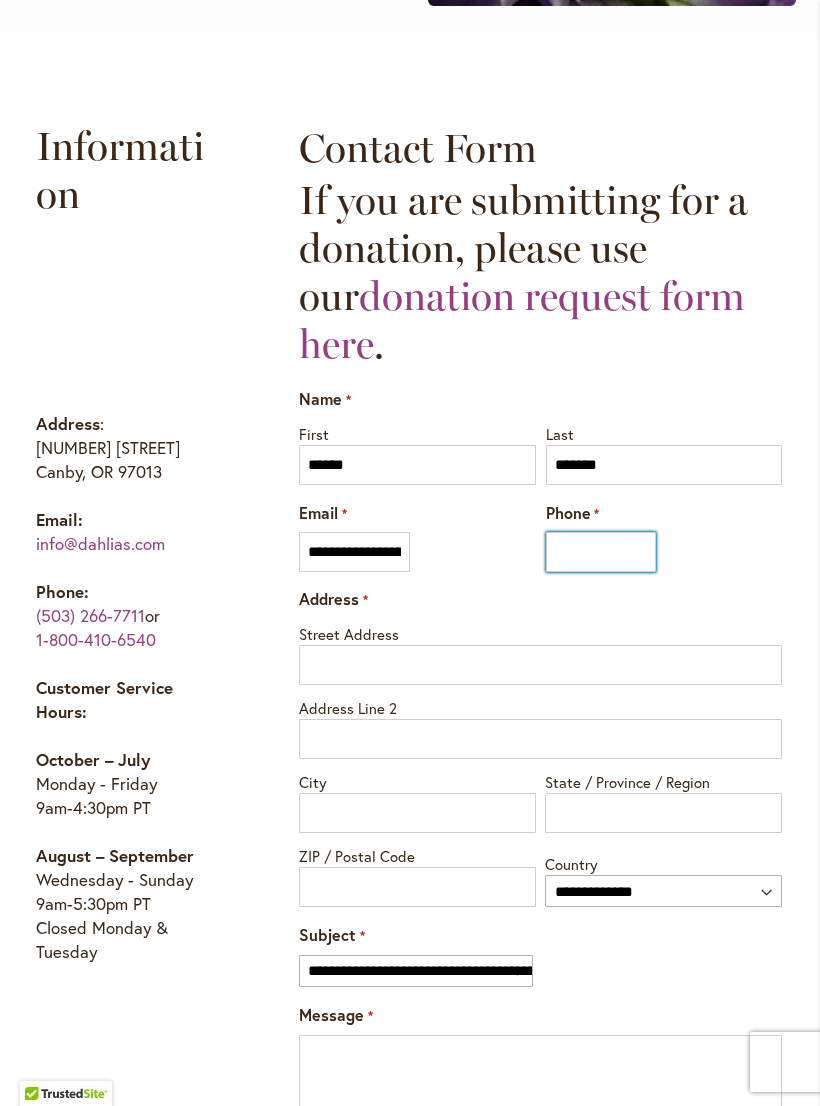 click on "Phone *" at bounding box center [601, 552] 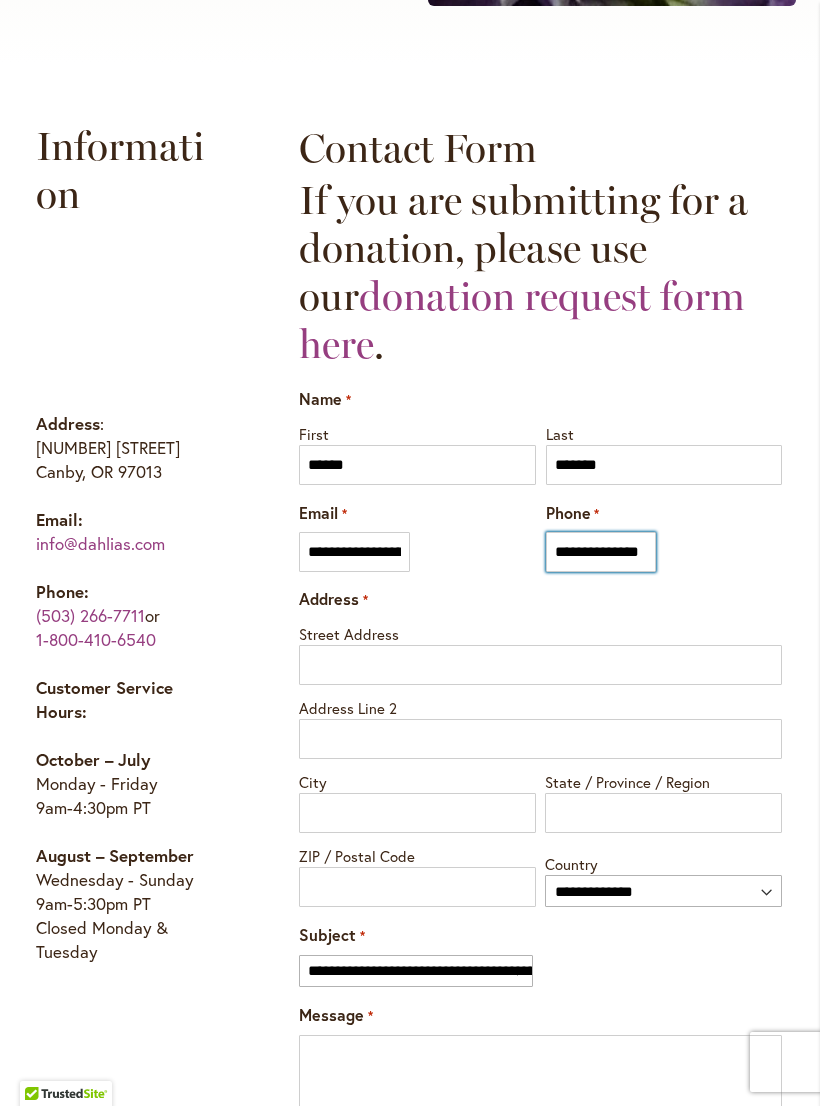 type on "**********" 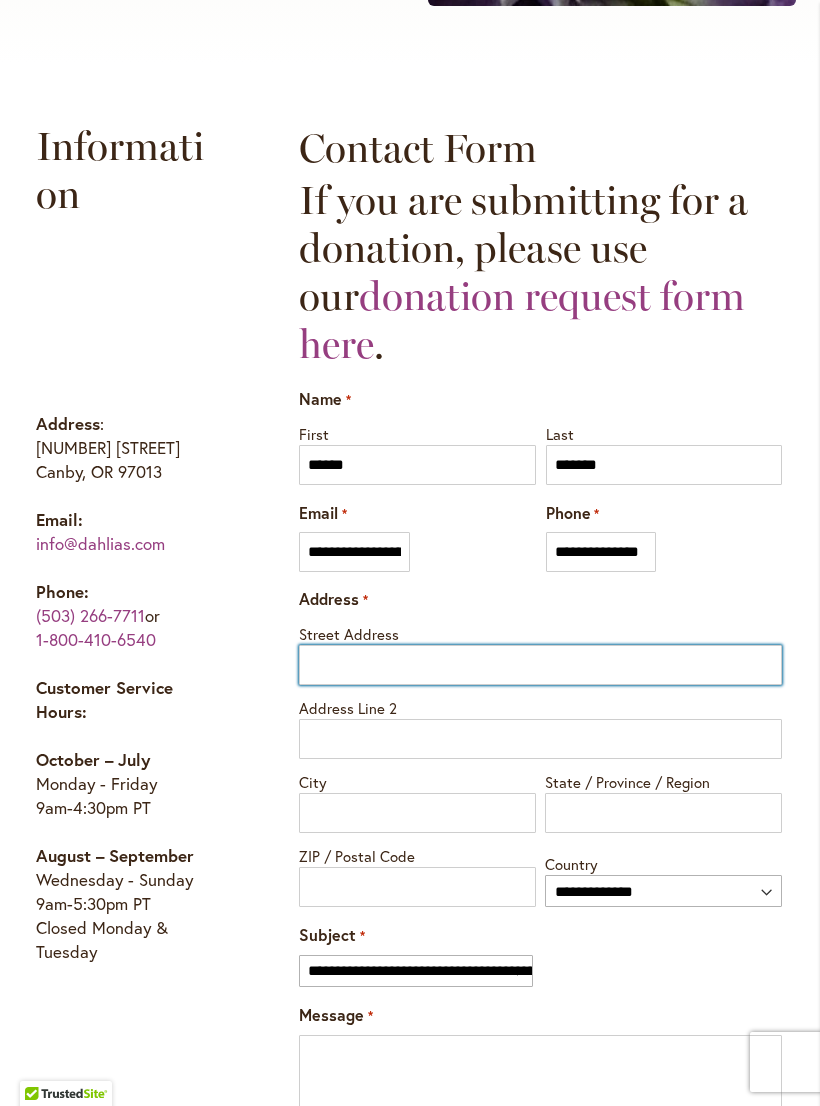 click on "Street Address" at bounding box center [540, 665] 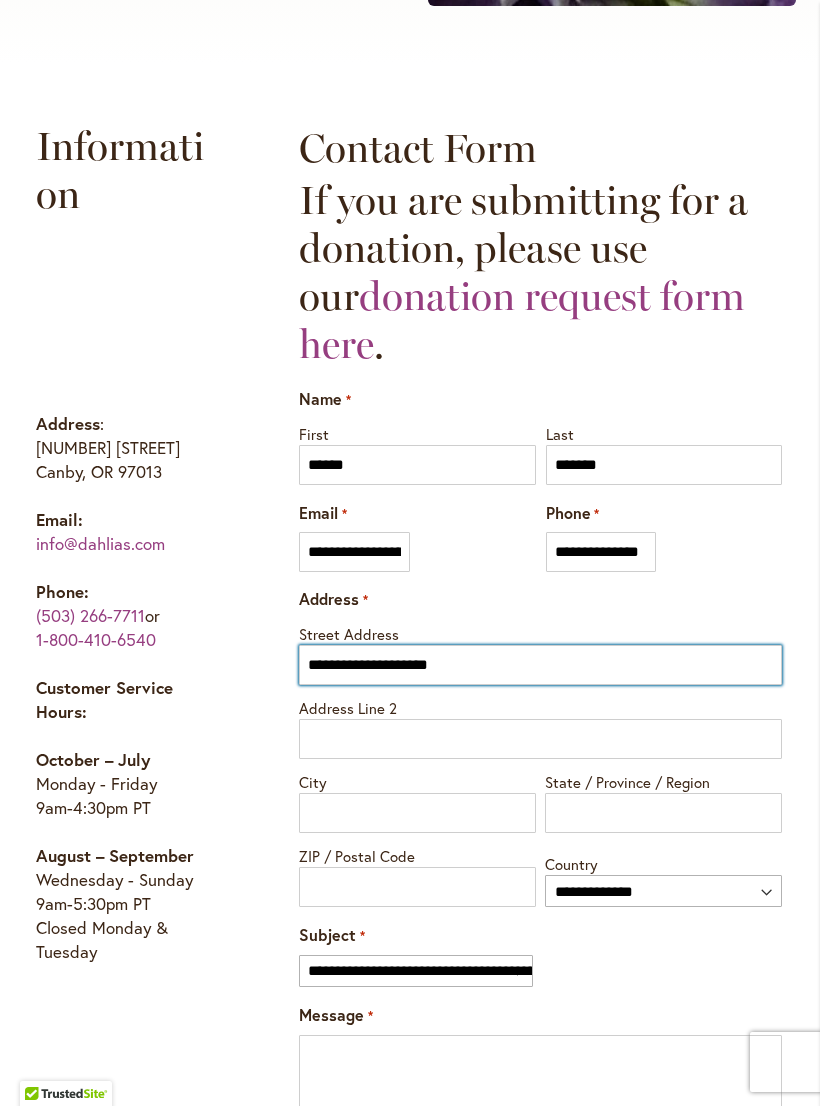 type on "**********" 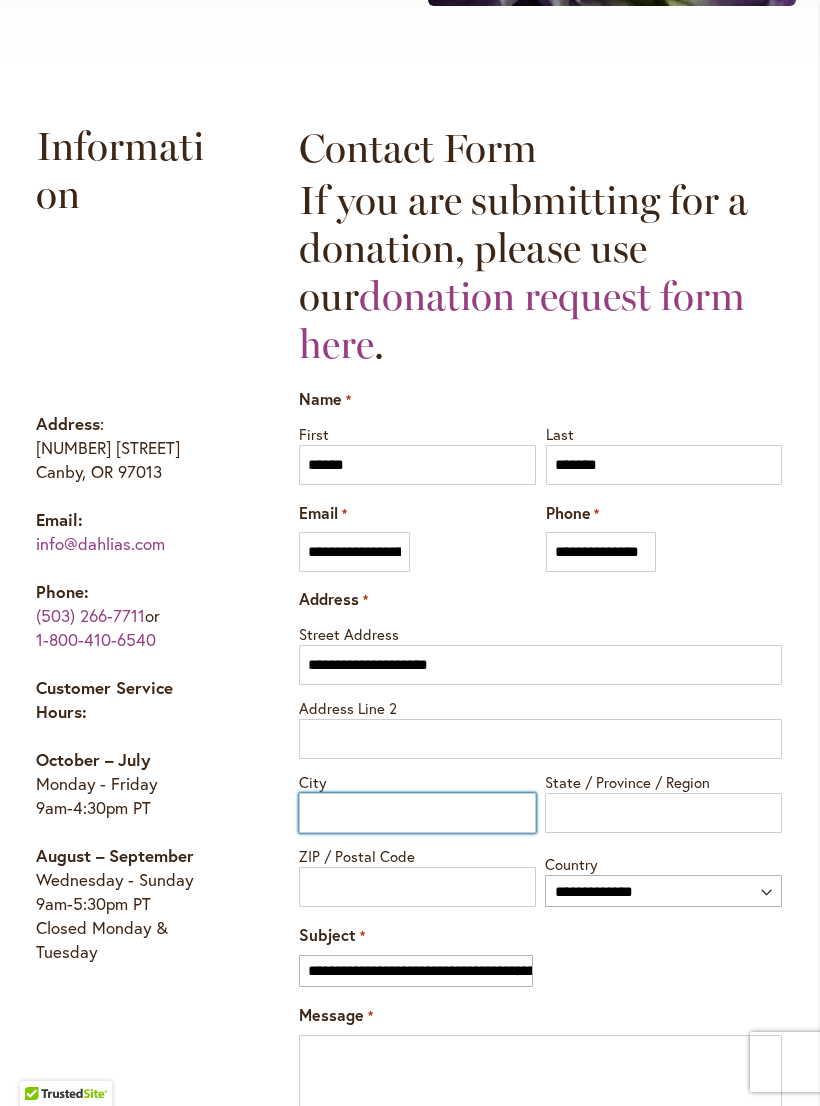 click on "City" at bounding box center (417, 813) 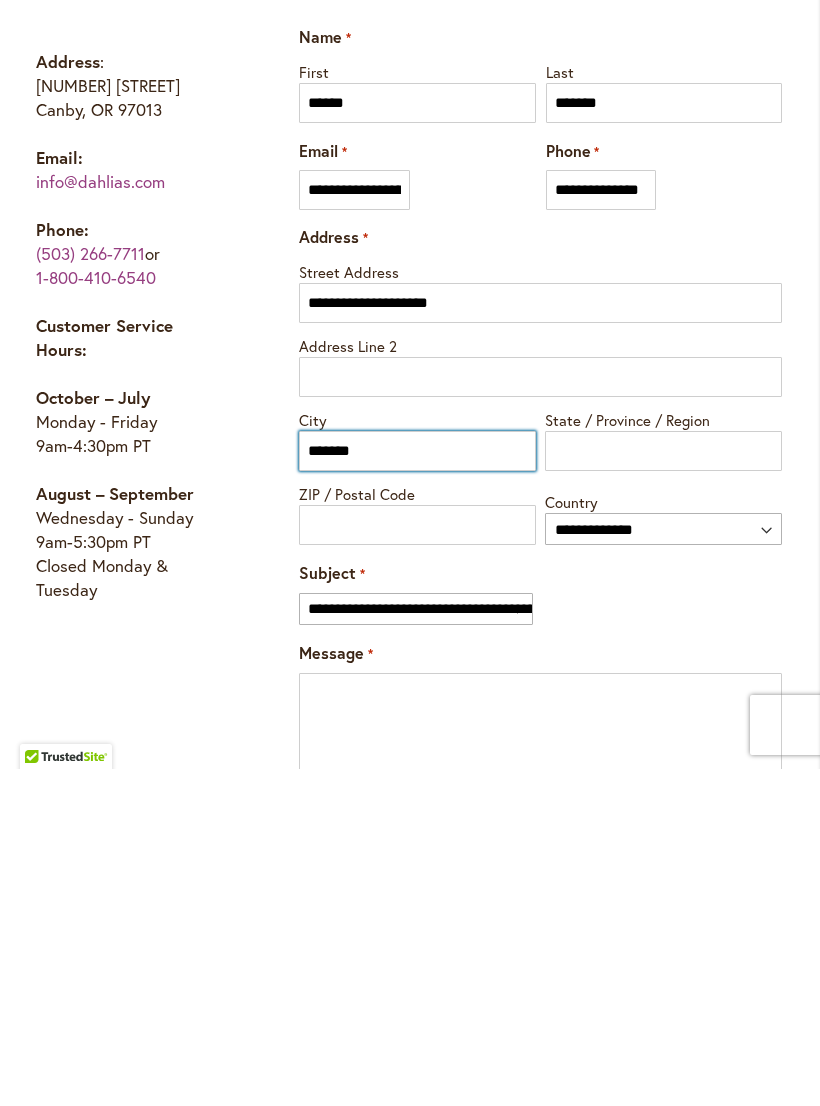 type on "******" 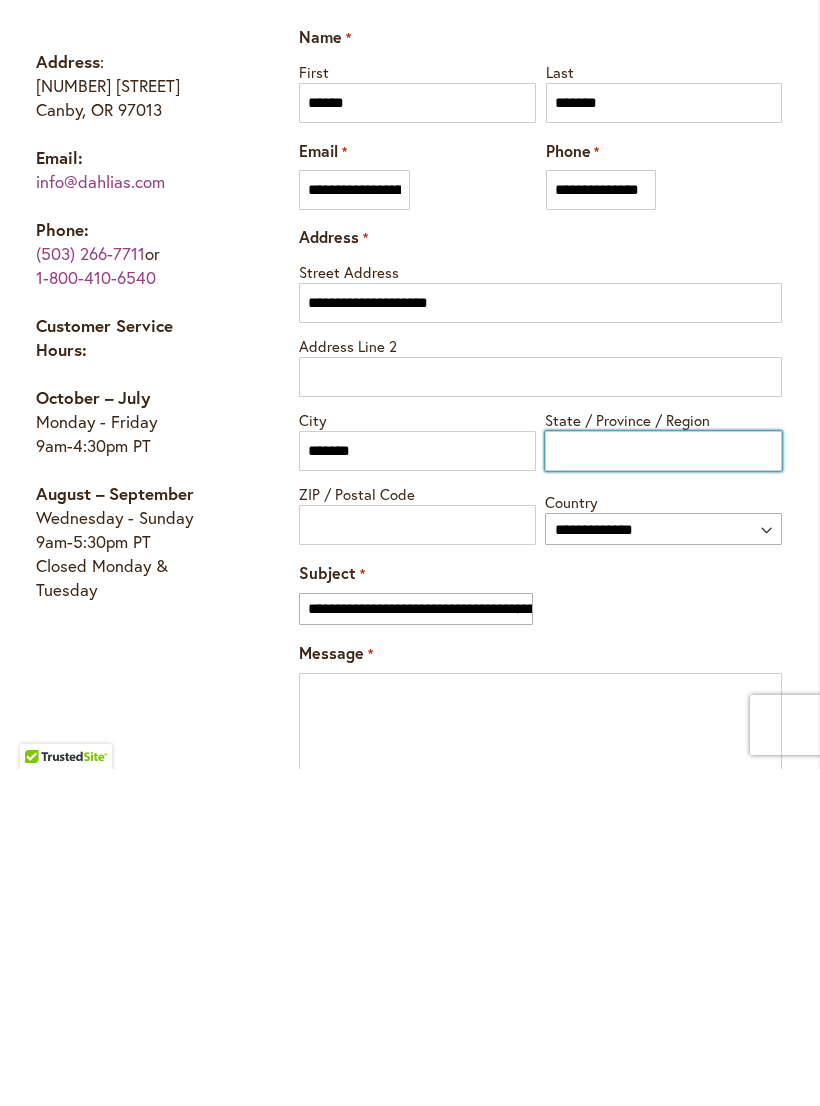 click on "State / Province / Region" at bounding box center (663, 788) 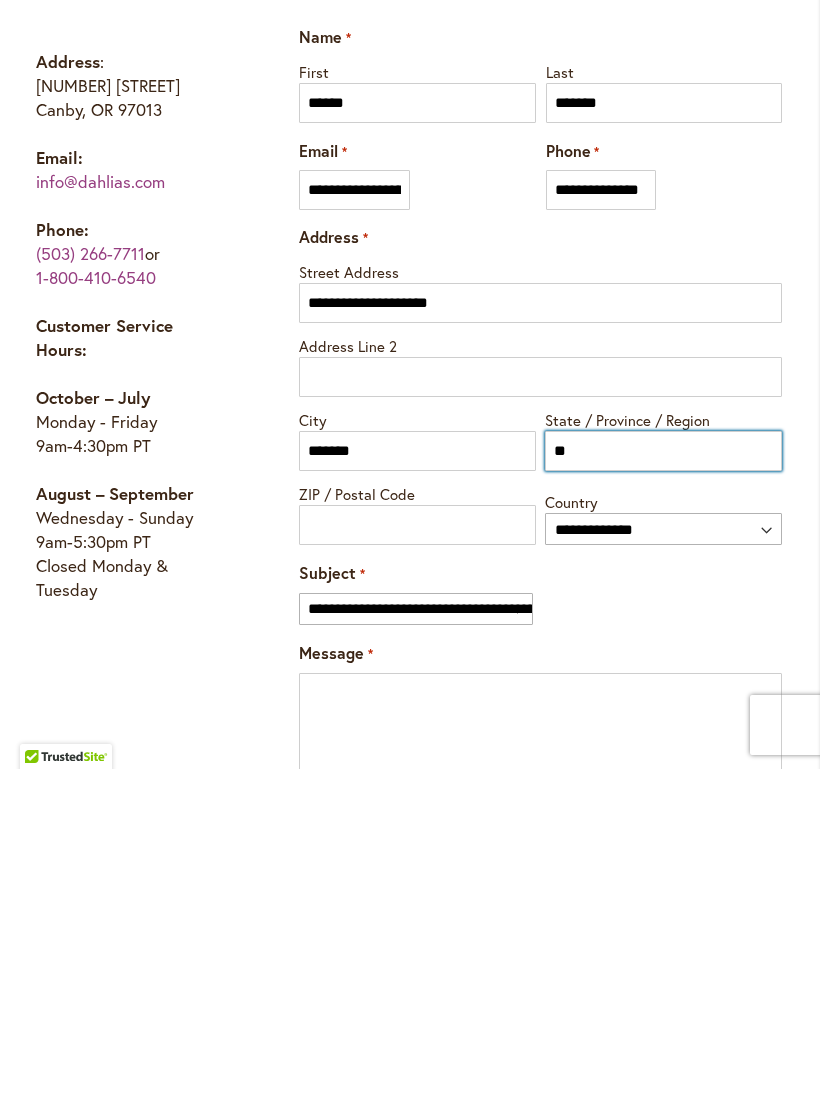 type on "**" 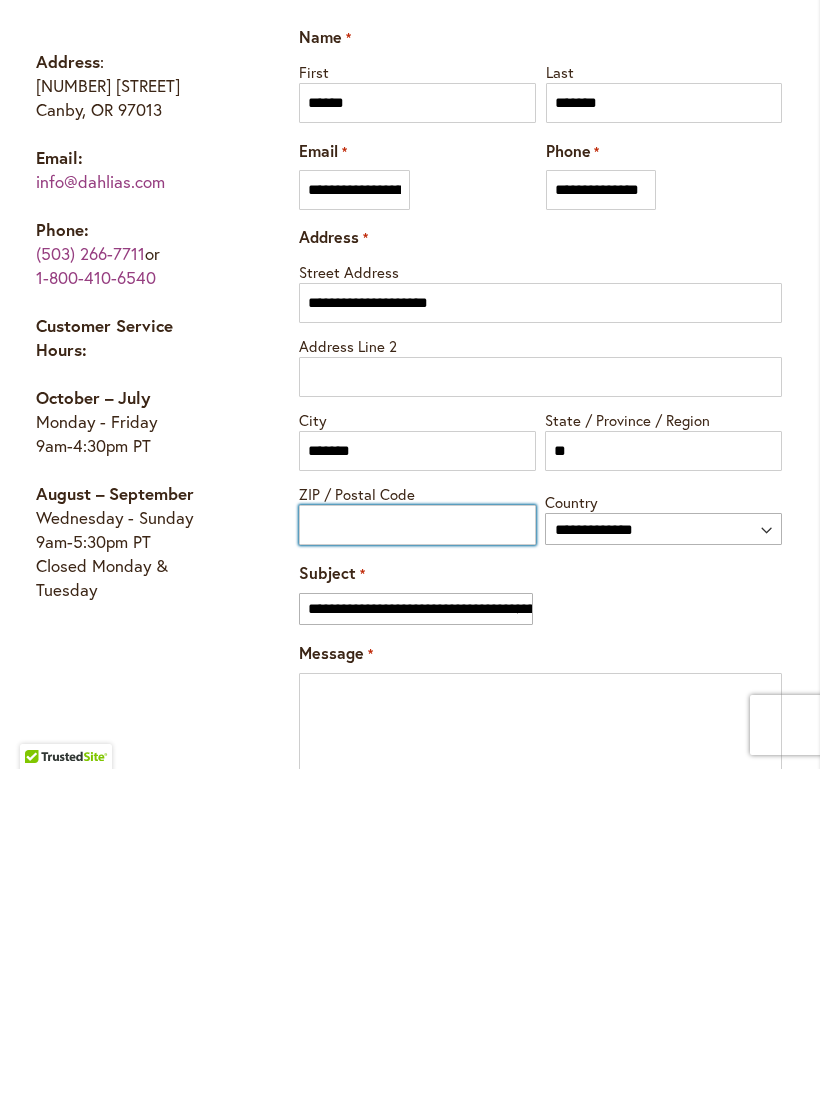 click on "ZIP / Postal Code" at bounding box center (417, 862) 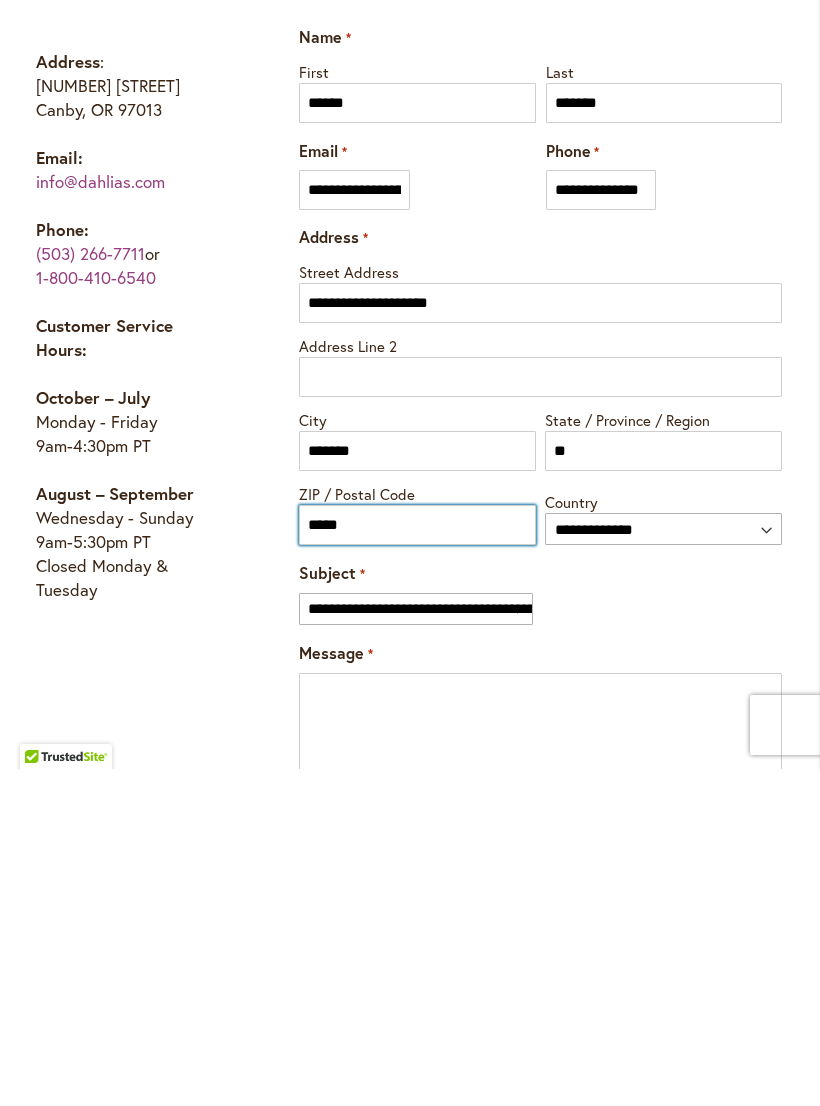 type on "*****" 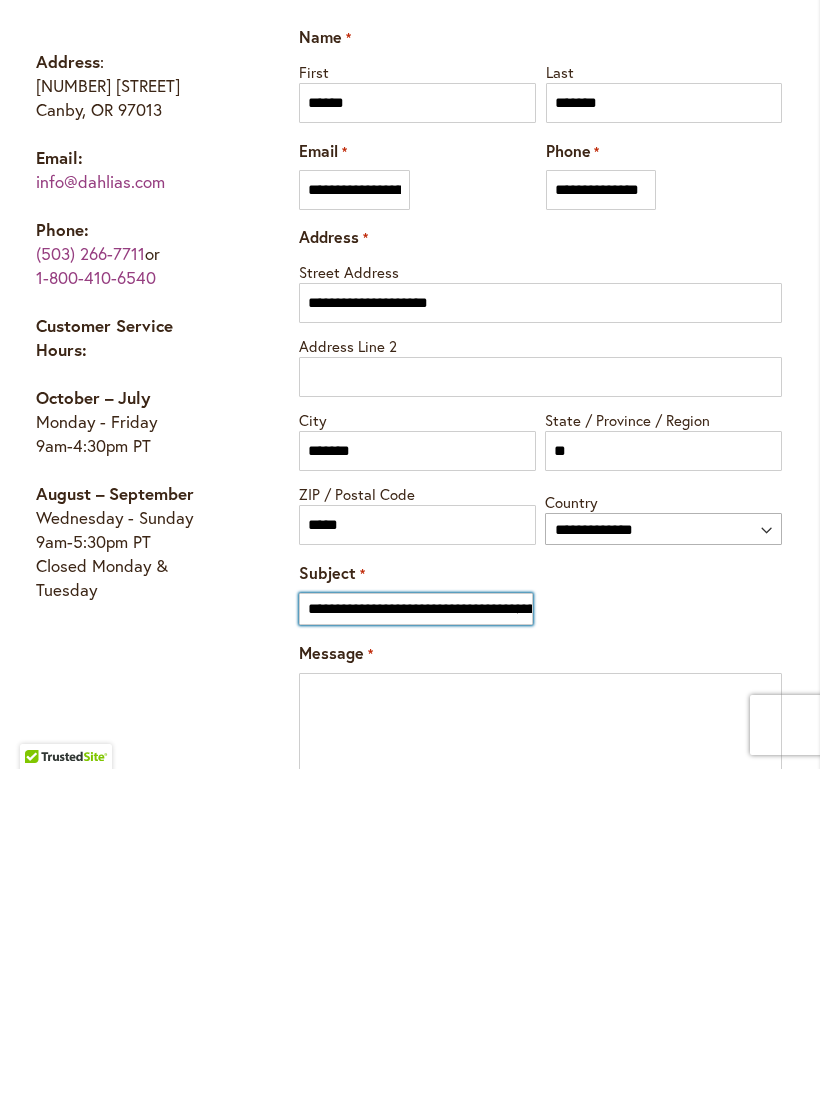 click on "**********" at bounding box center (415, 946) 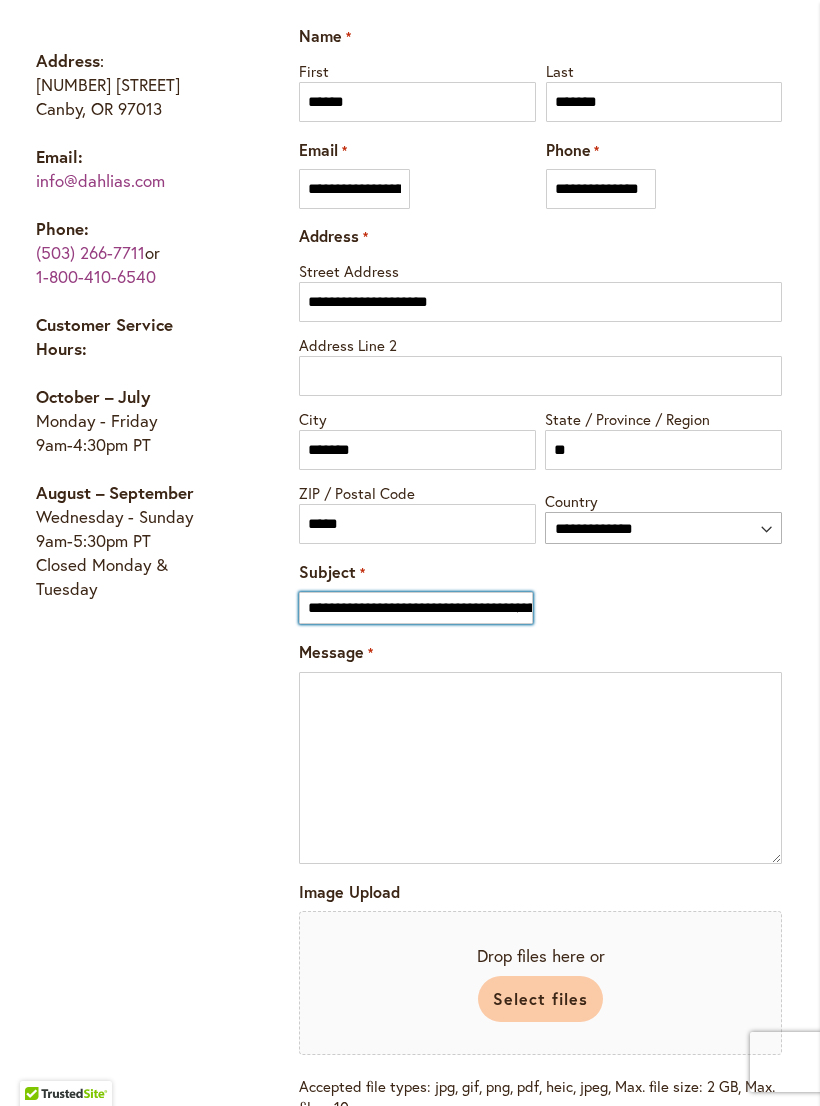 select on "*****" 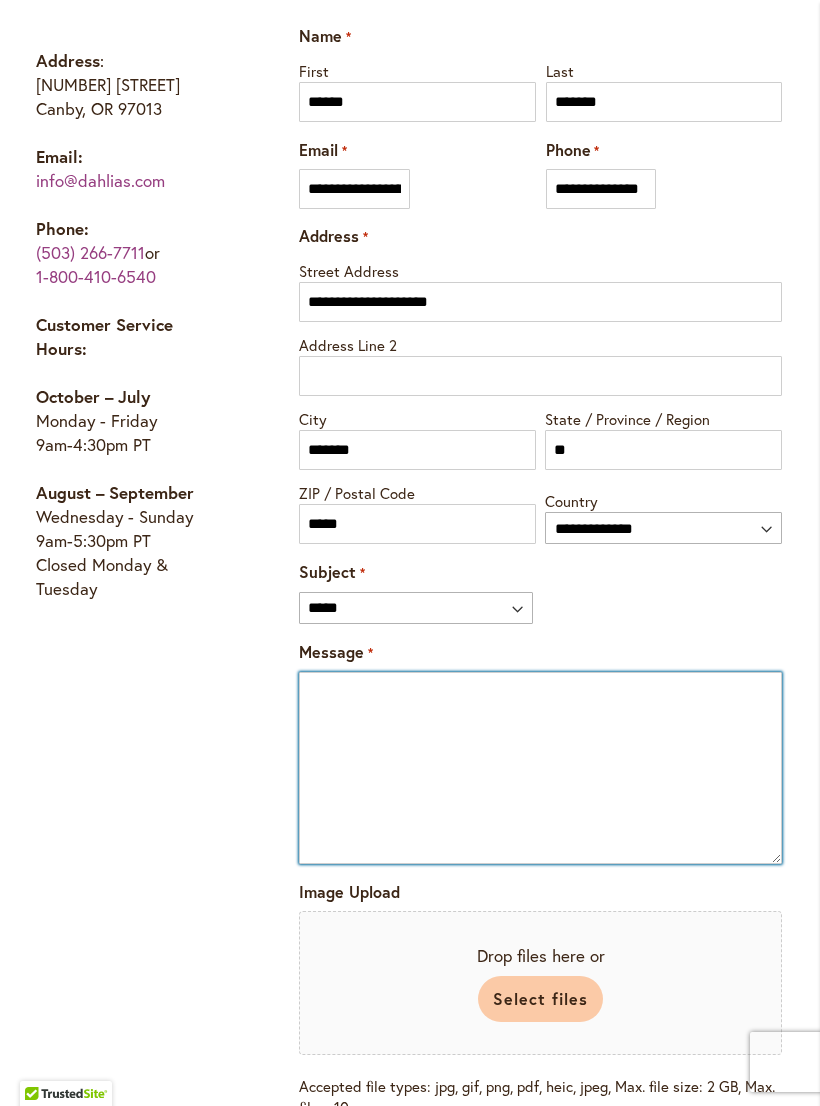 click on "Message *" at bounding box center (540, 768) 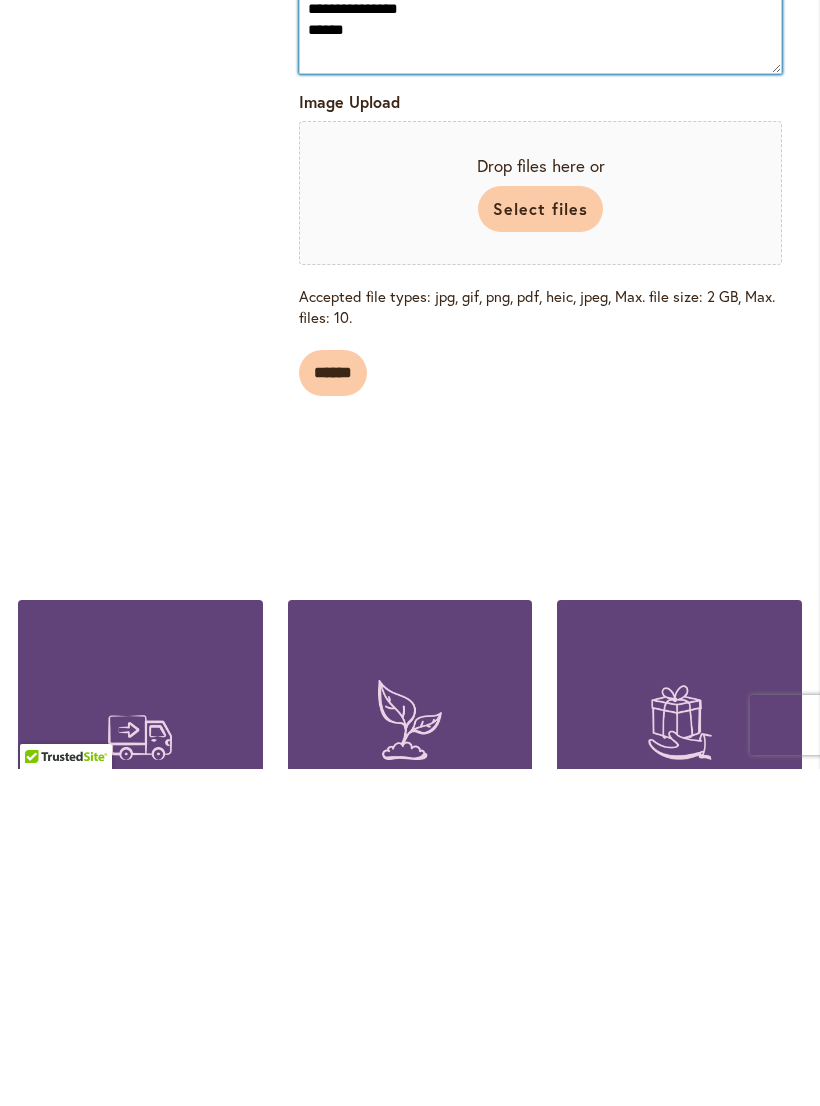 scroll, scrollTop: 1664, scrollLeft: 0, axis: vertical 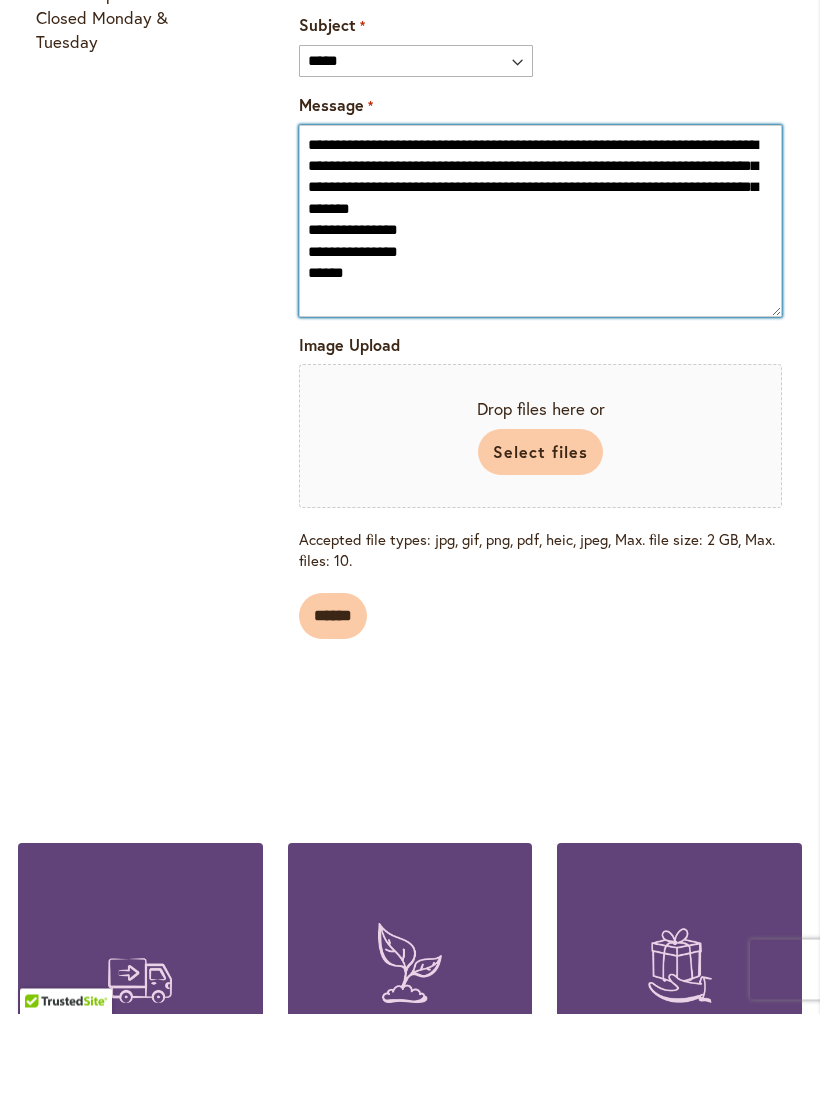 type on "**********" 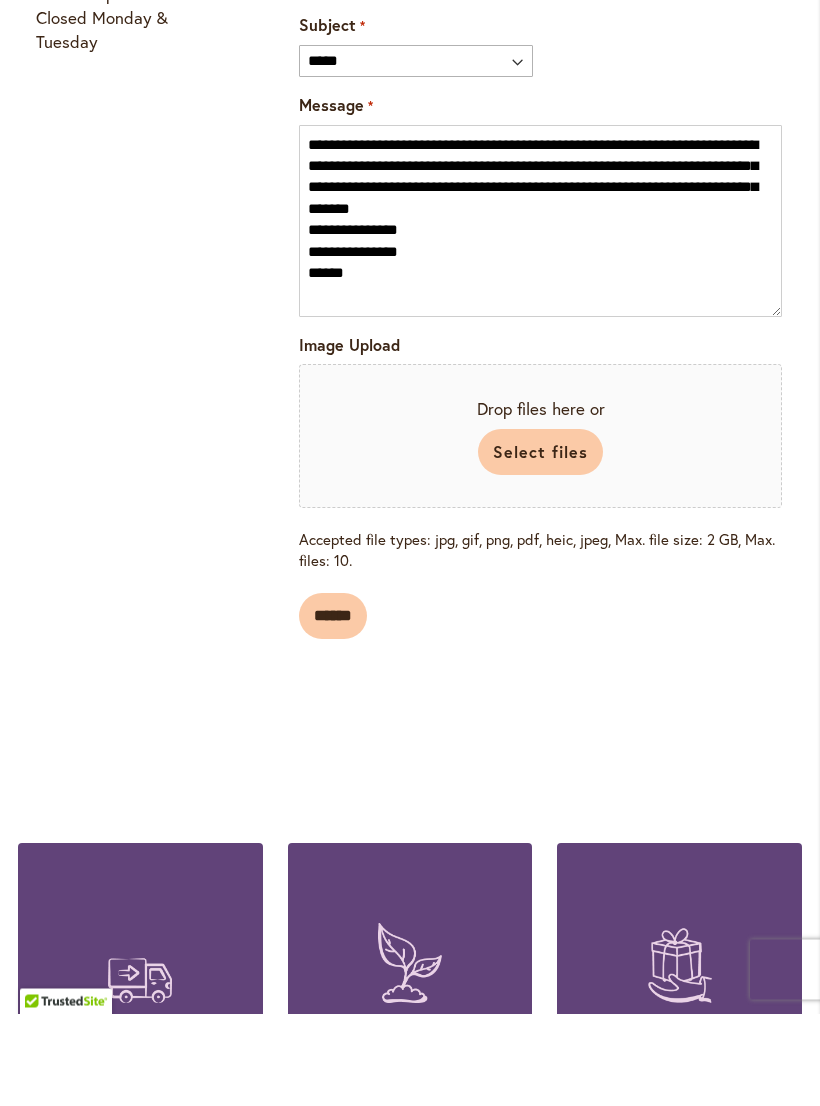 click on "******" at bounding box center (333, 709) 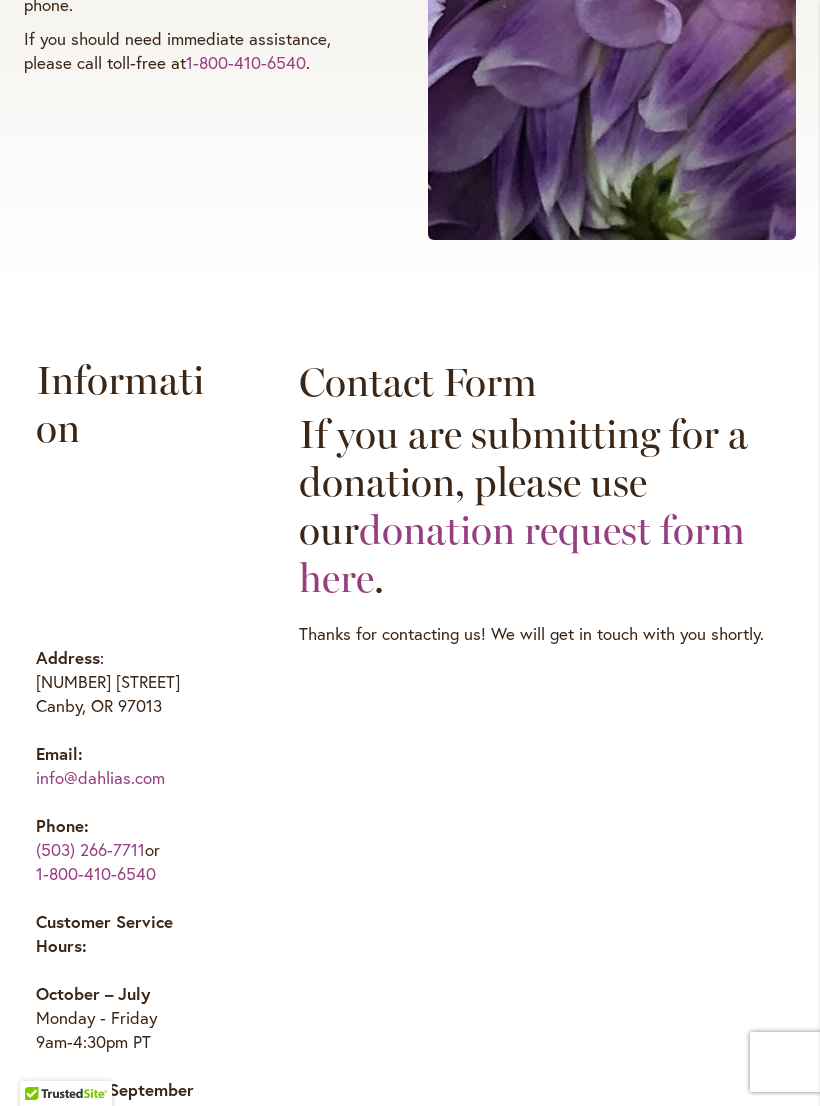 scroll, scrollTop: 644, scrollLeft: 0, axis: vertical 